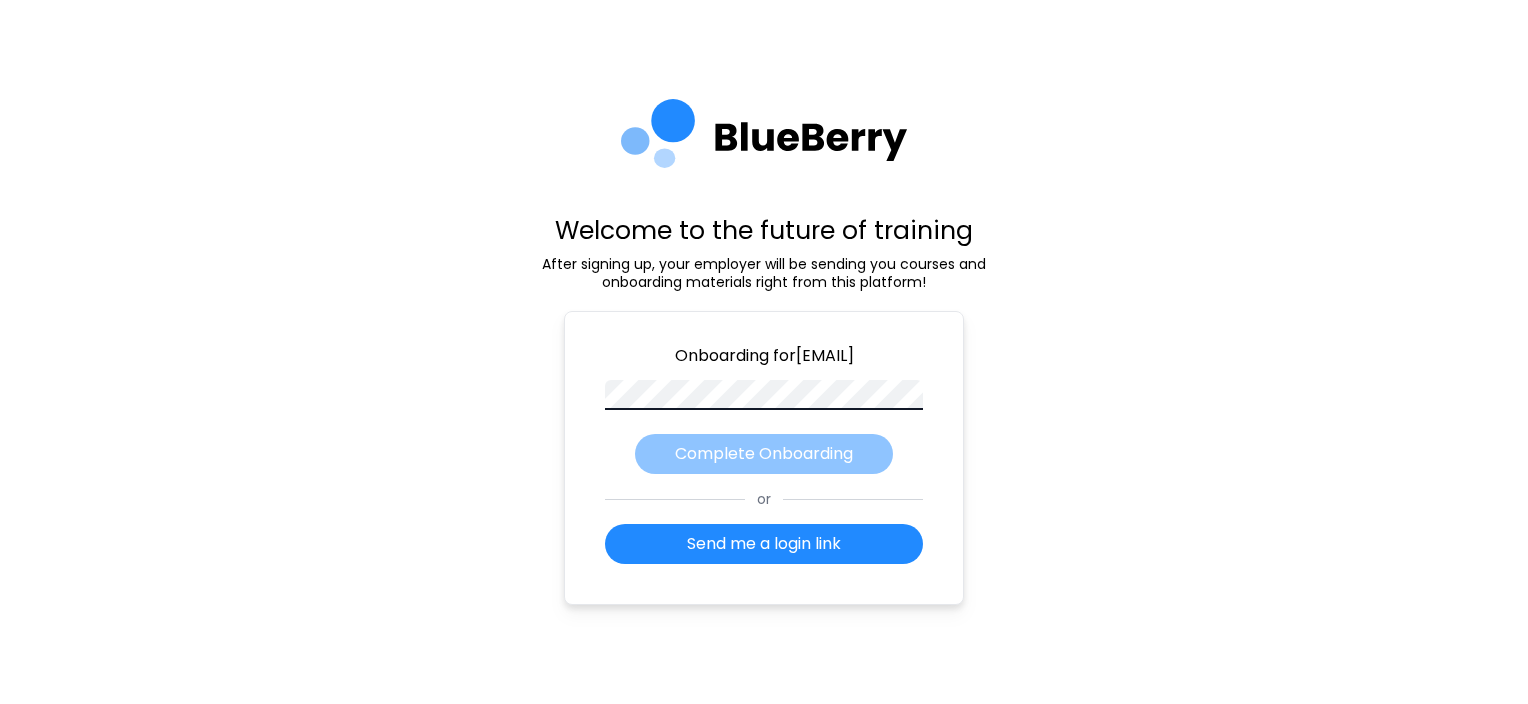 scroll, scrollTop: 0, scrollLeft: 0, axis: both 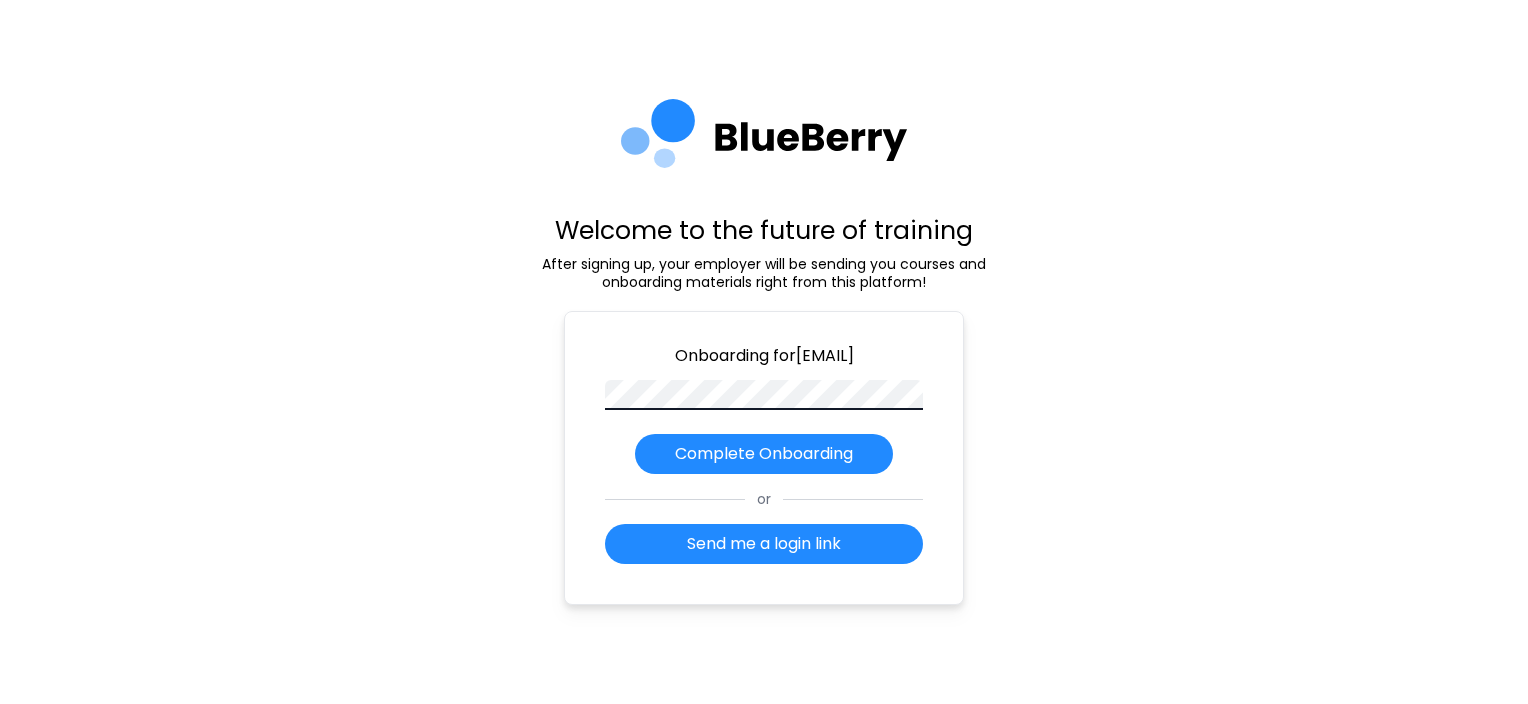 click on "Welcome to the future of training After signing up, your employer will be sending you courses and onboarding materials right from this platform! Onboarding for  [EMAIL] Complete Onboarding or Send me a login link" at bounding box center [764, 352] 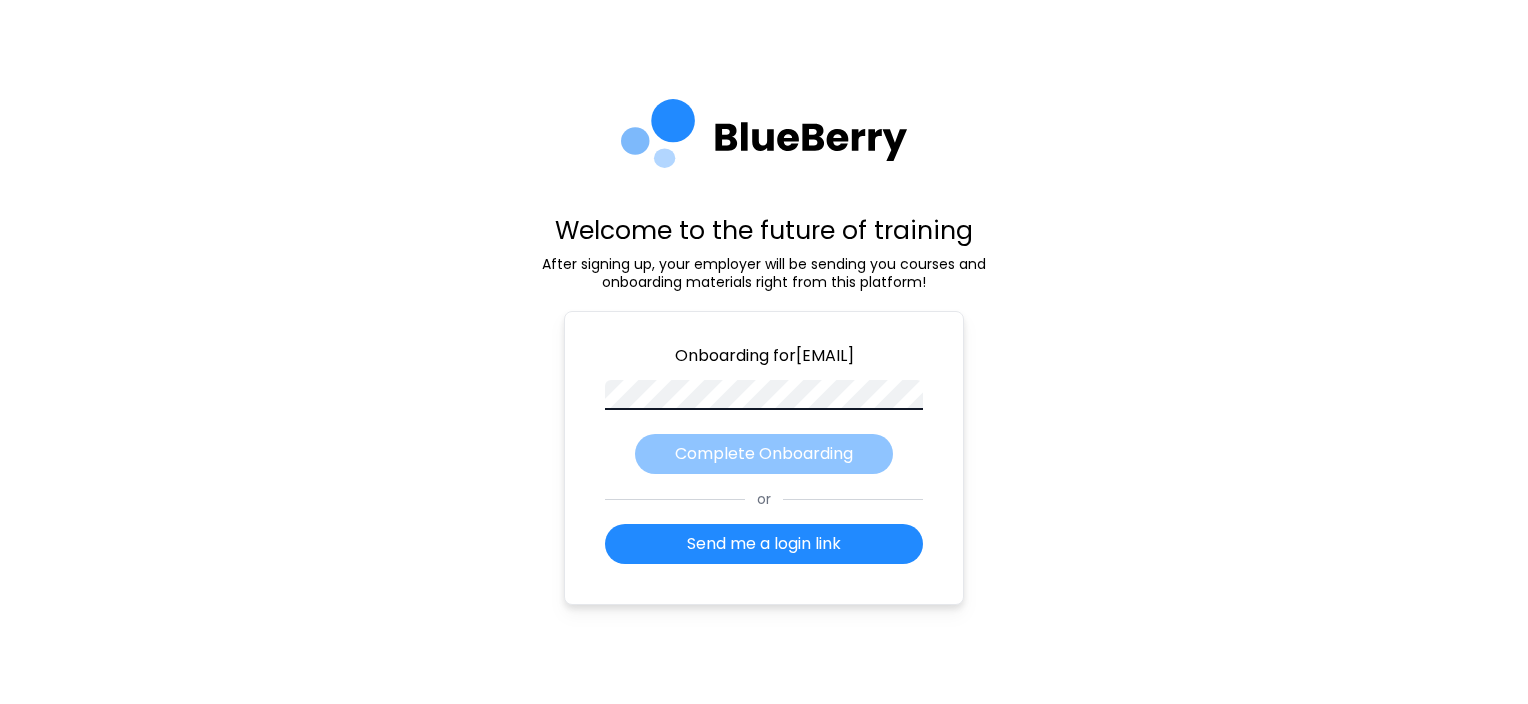 click on "Onboarding for  [EMAIL] Complete Onboarding or Send me a login link" at bounding box center [764, 458] 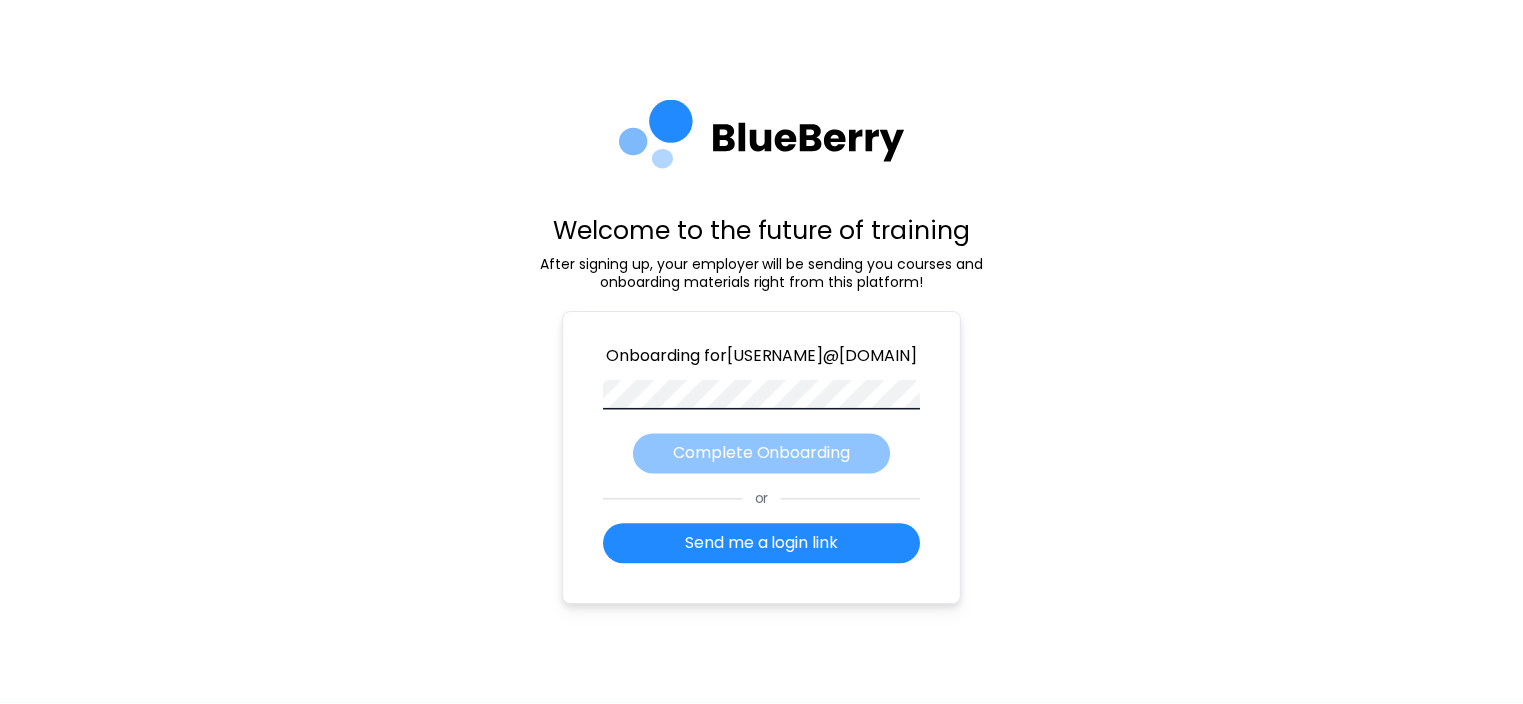 scroll, scrollTop: 0, scrollLeft: 0, axis: both 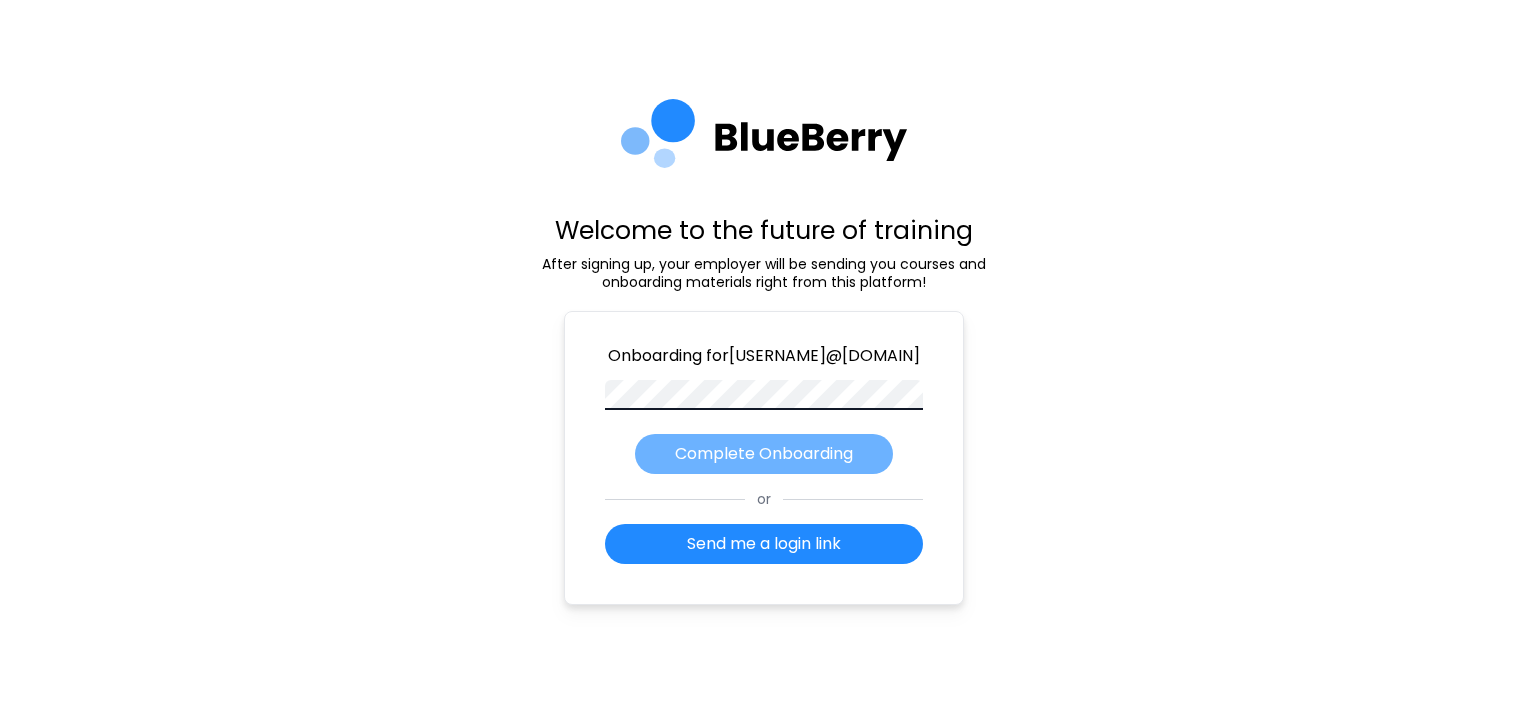 click on "Complete Onboarding" at bounding box center (764, 454) 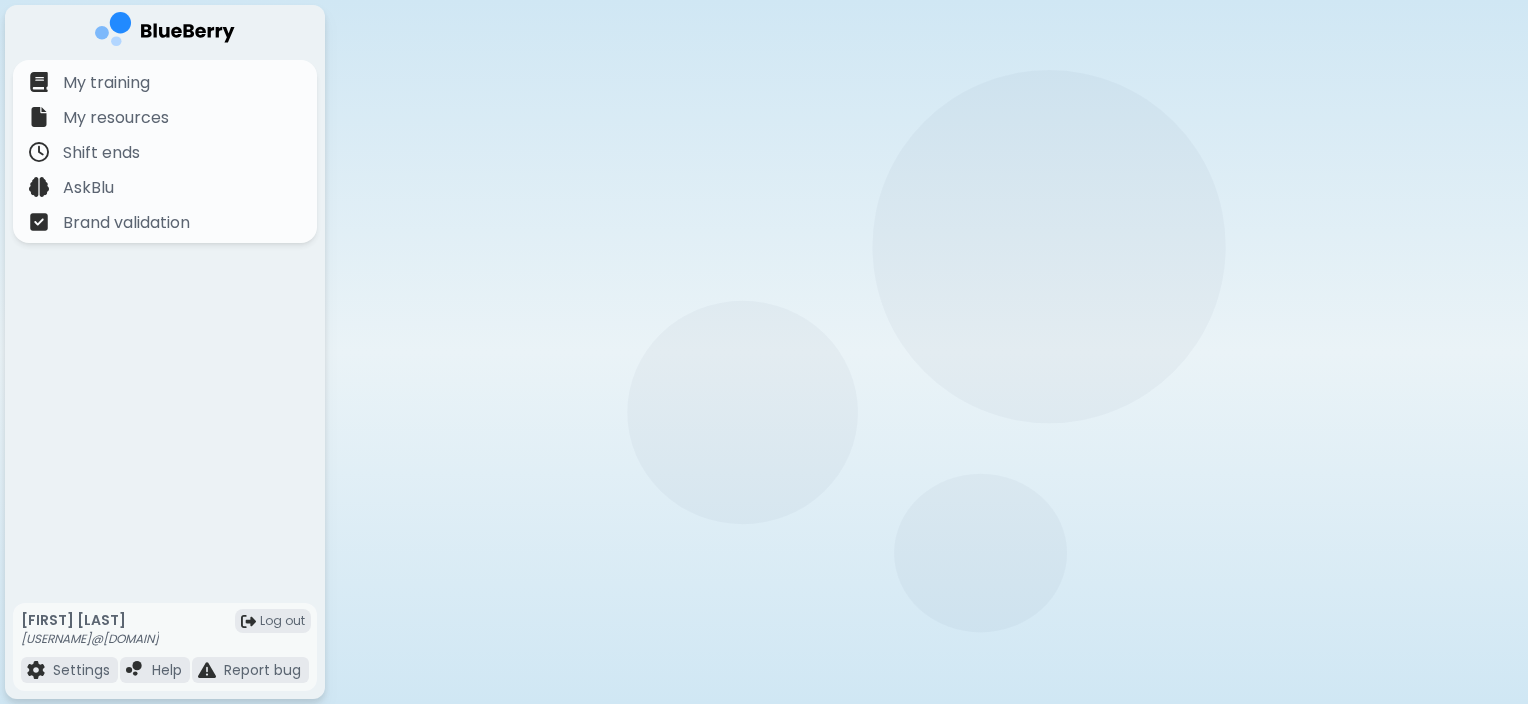 drag, startPoint x: 1527, startPoint y: 10, endPoint x: 1037, endPoint y: 148, distance: 509.0619 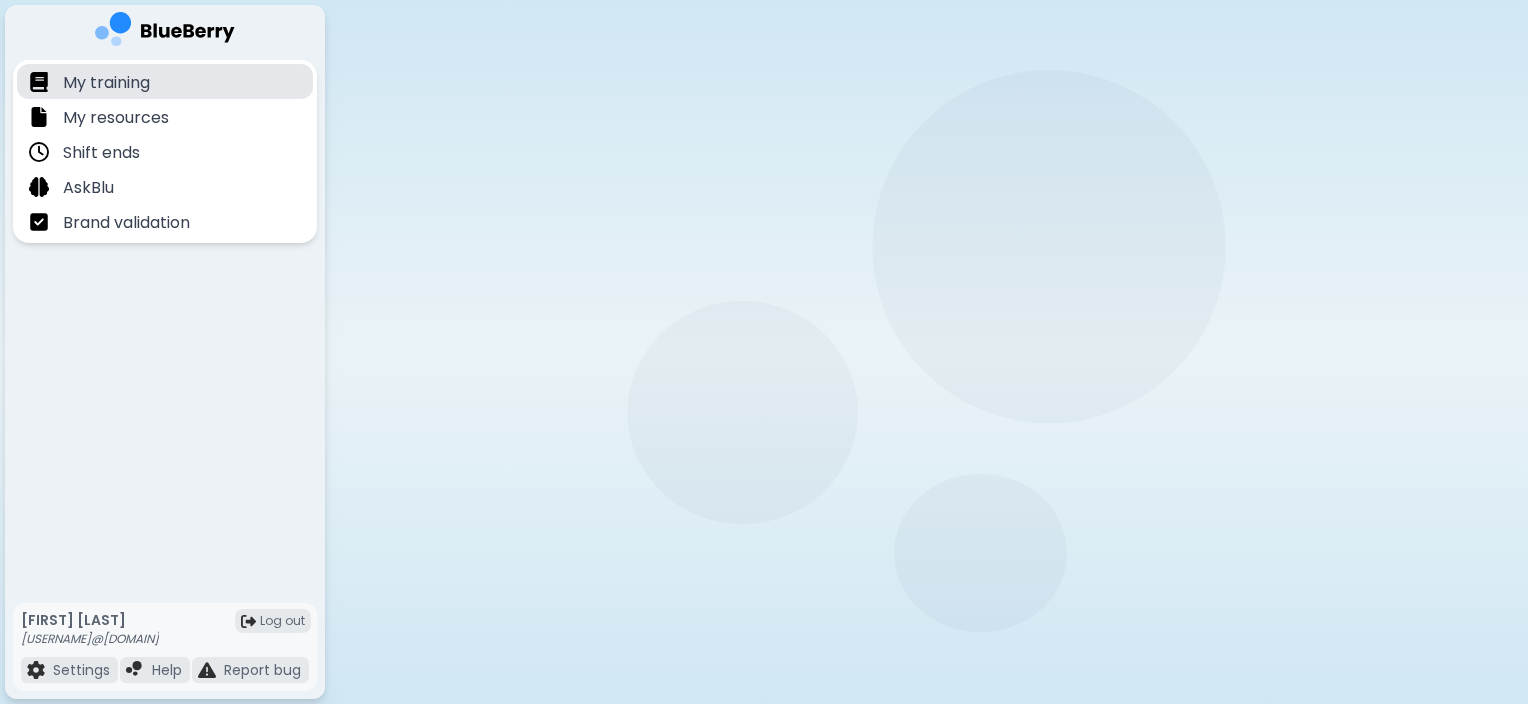 click on "My training" at bounding box center (106, 83) 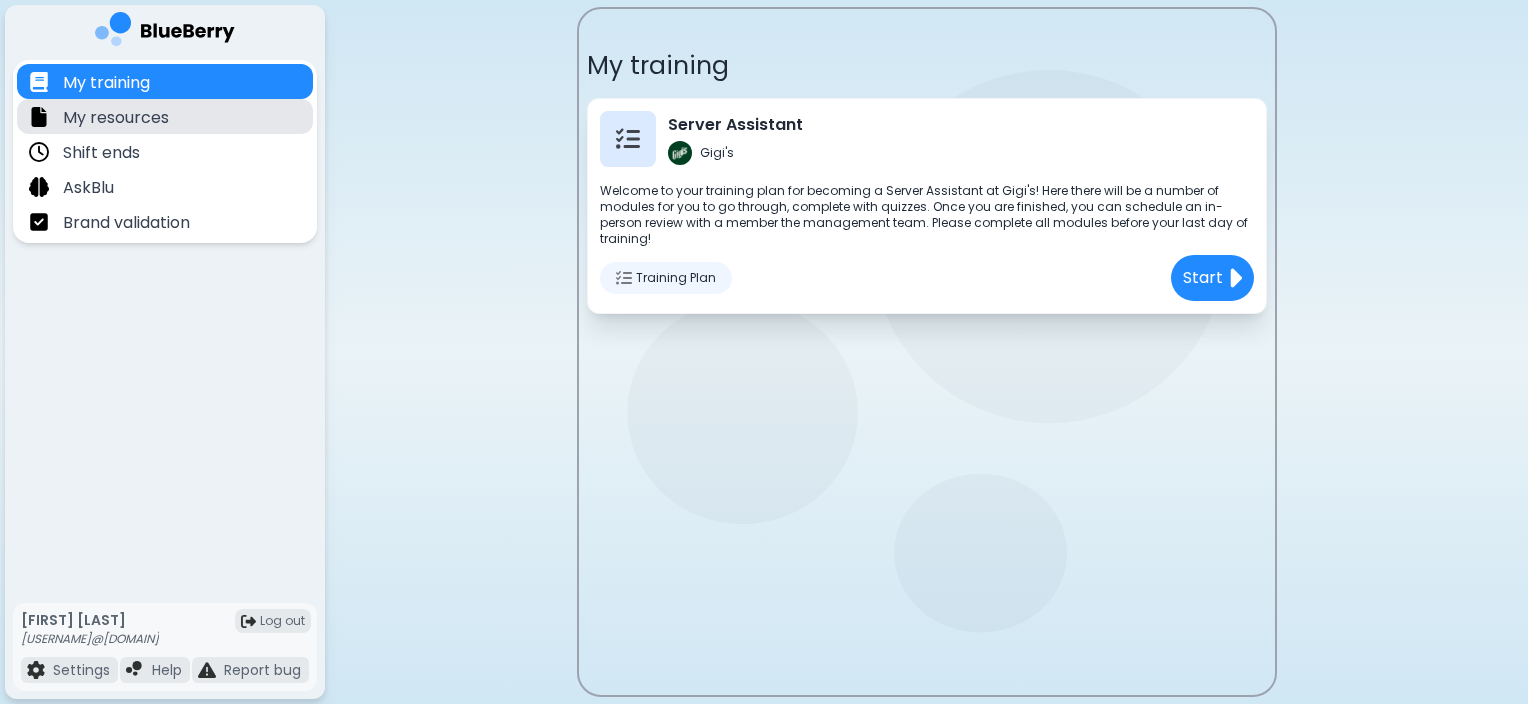 click on "My resources" at bounding box center (165, 116) 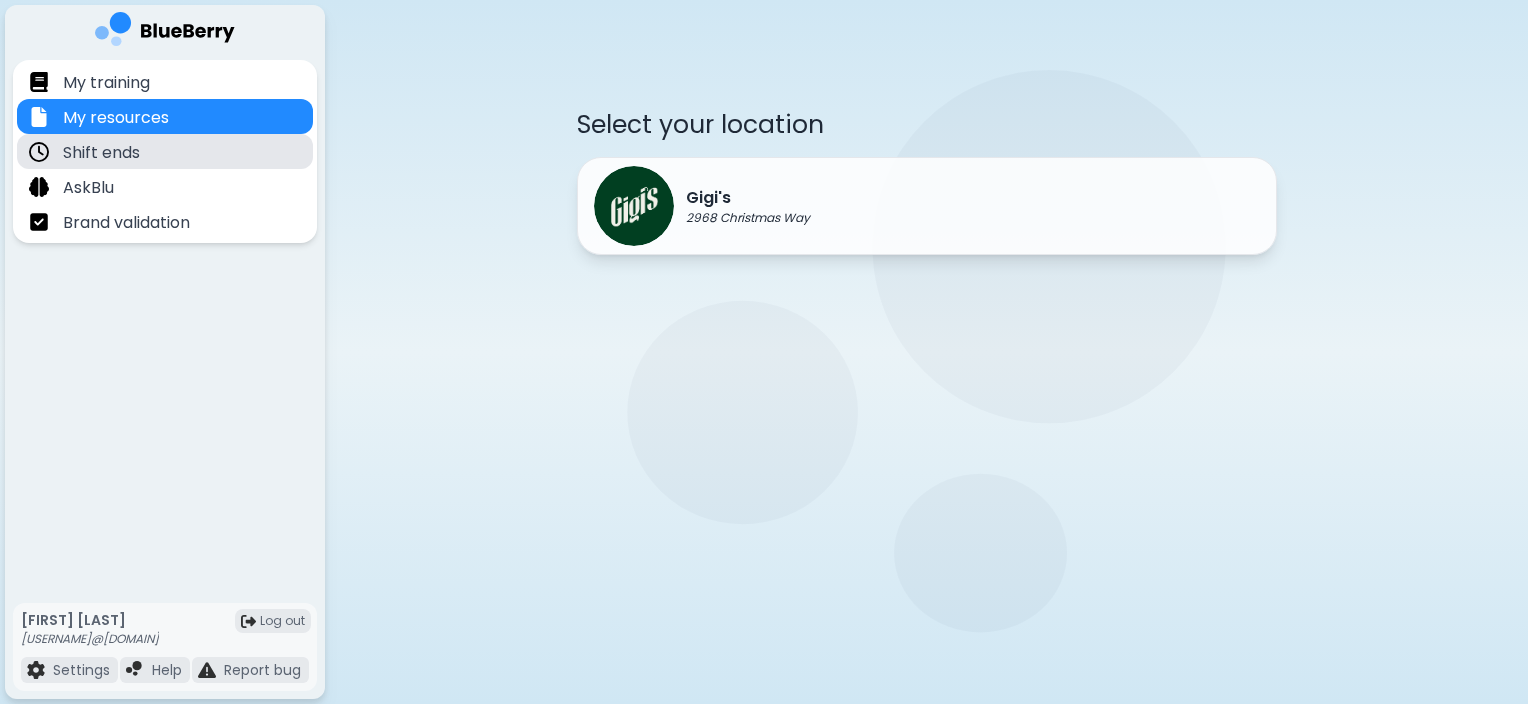 click on "Shift ends" at bounding box center [101, 153] 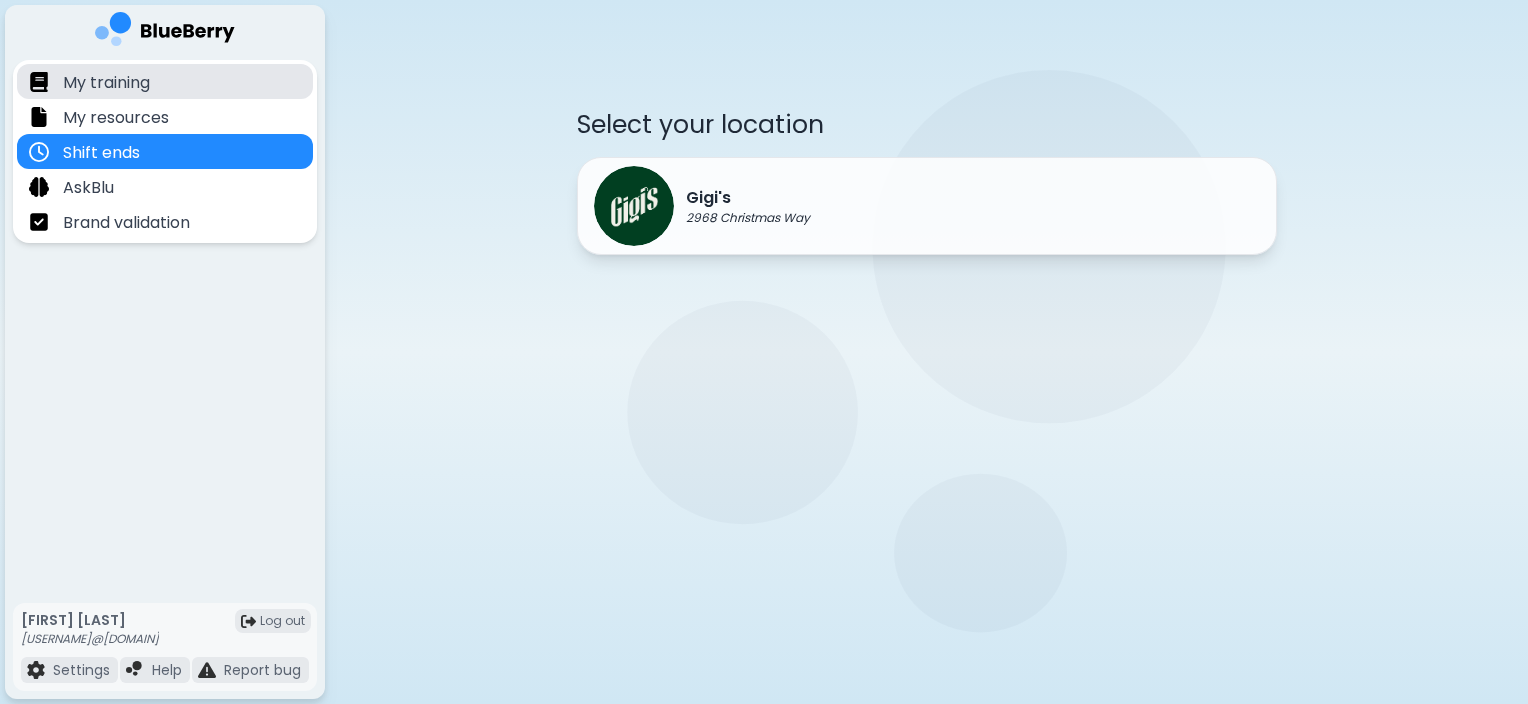click on "My training" at bounding box center (165, 81) 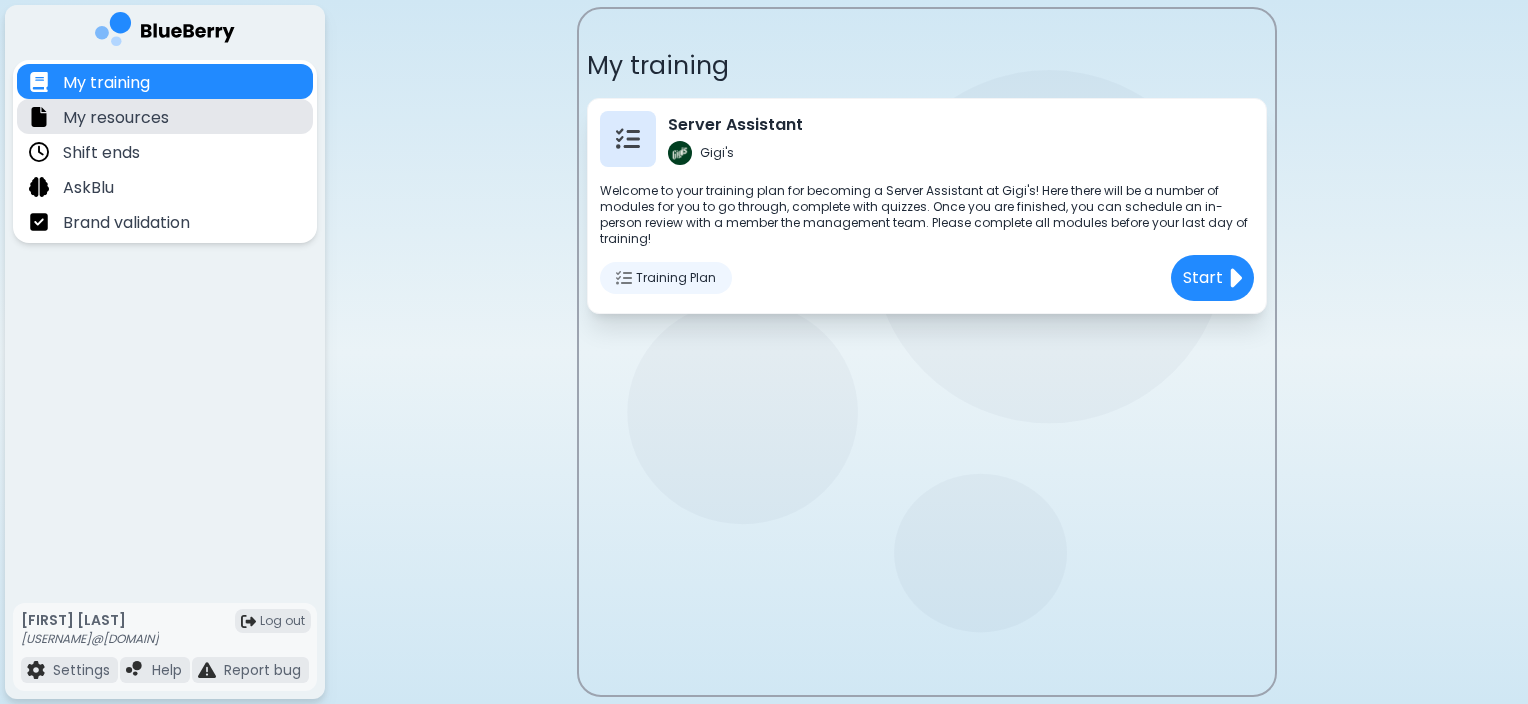 click on "My resources" at bounding box center (116, 118) 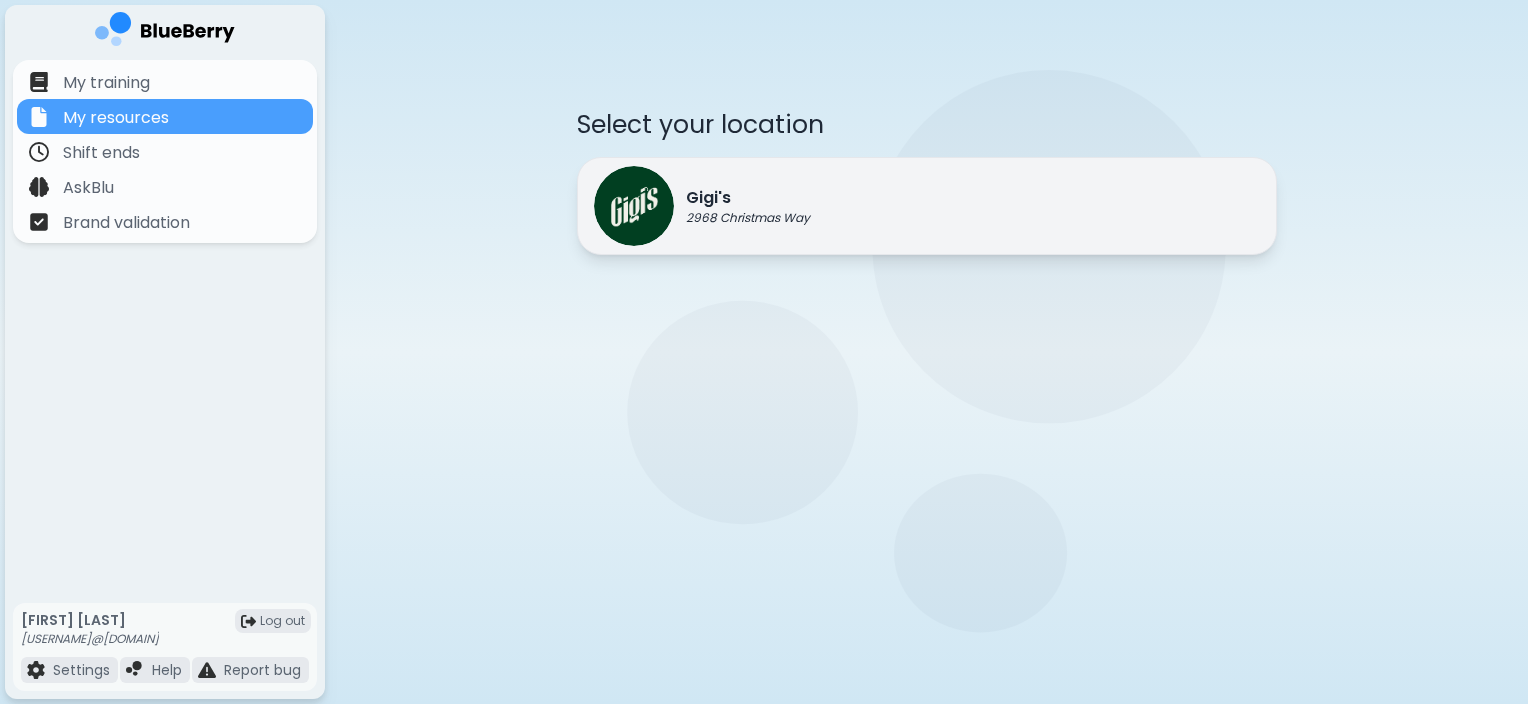 click on "2968 Christmas Way" at bounding box center [748, 218] 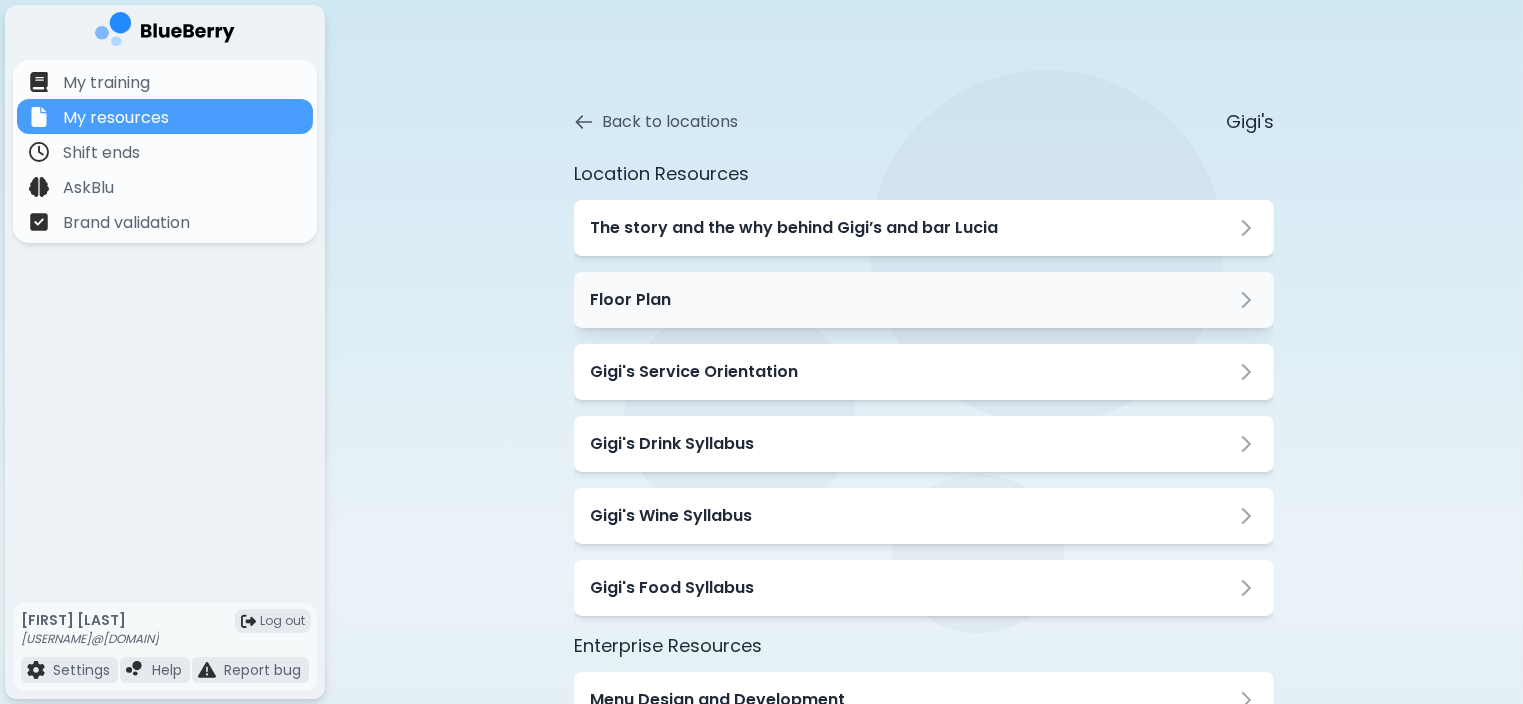 click on "Floor Plan" at bounding box center [924, 300] 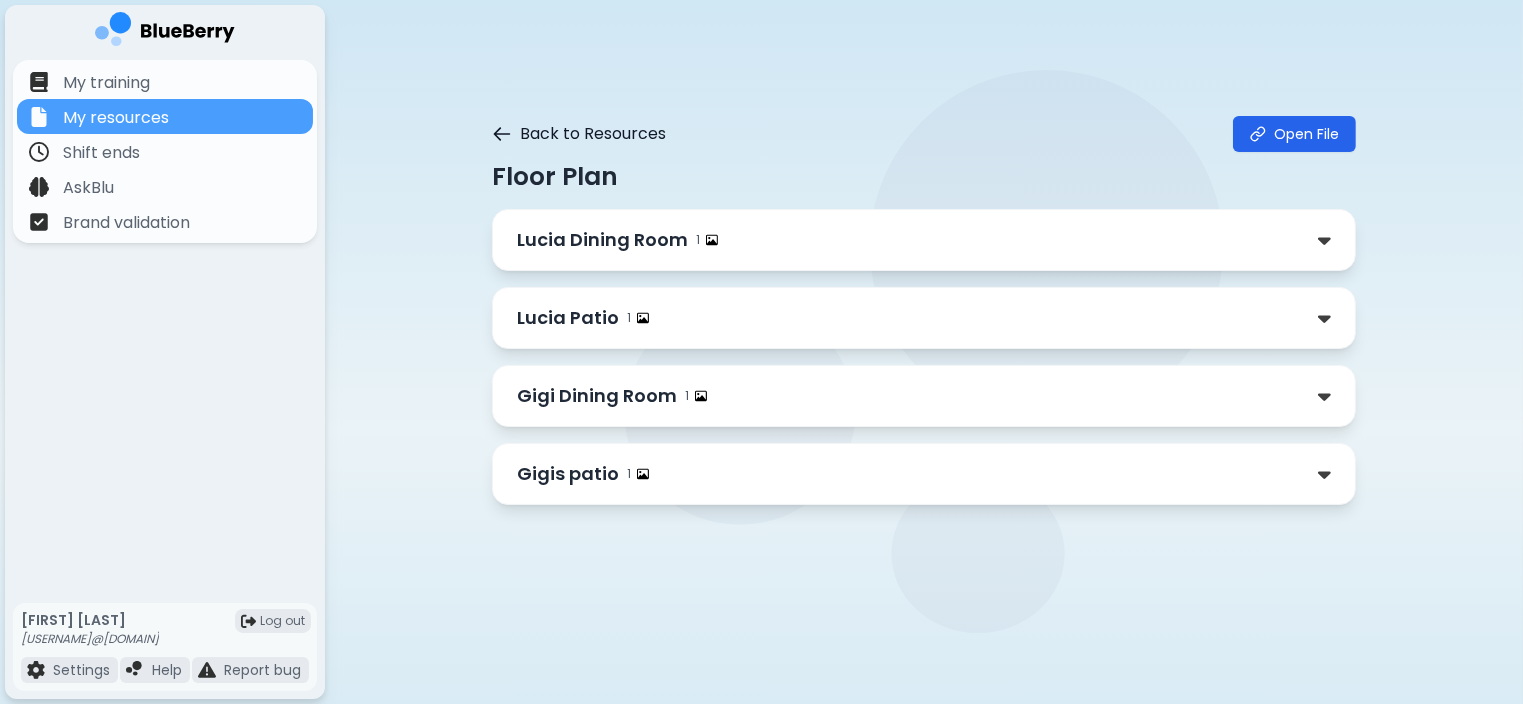 click 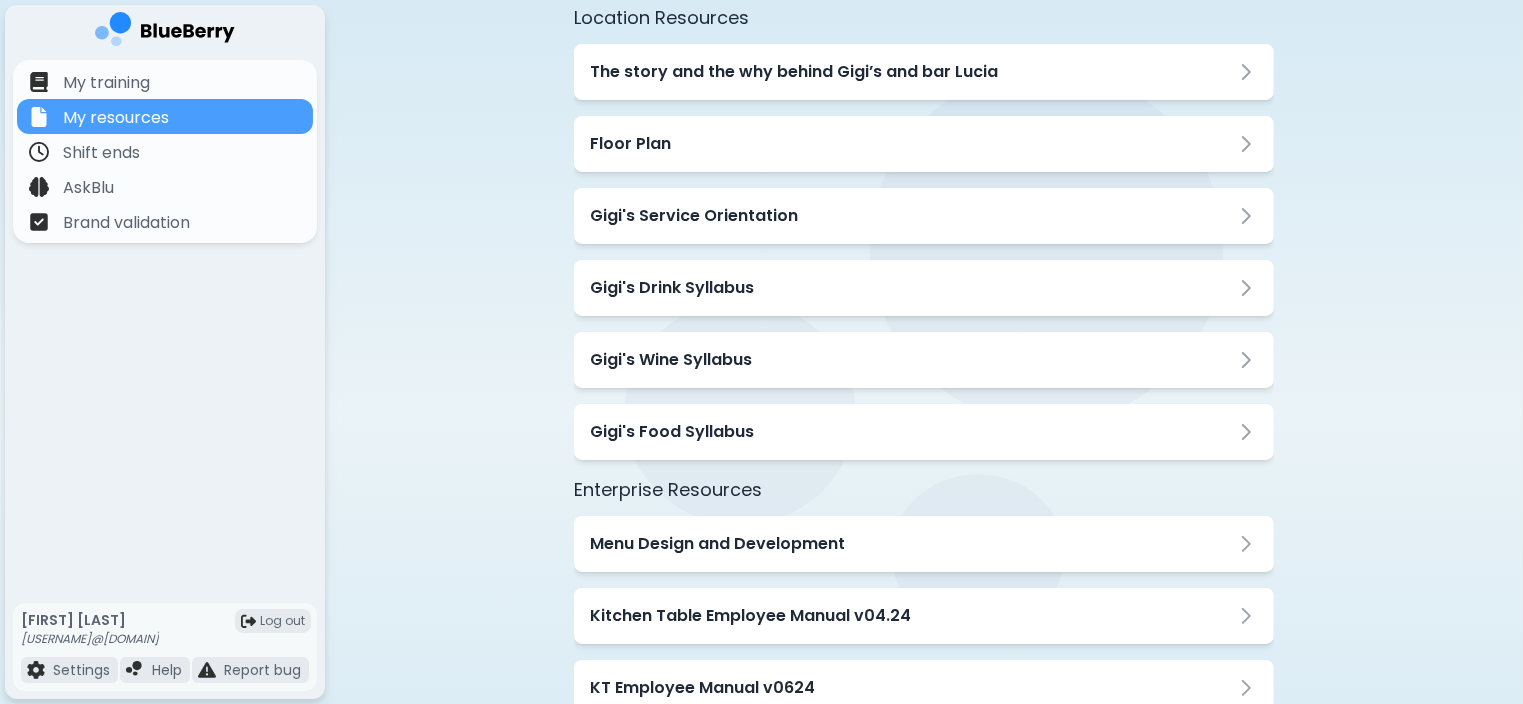 scroll, scrollTop: 156, scrollLeft: 0, axis: vertical 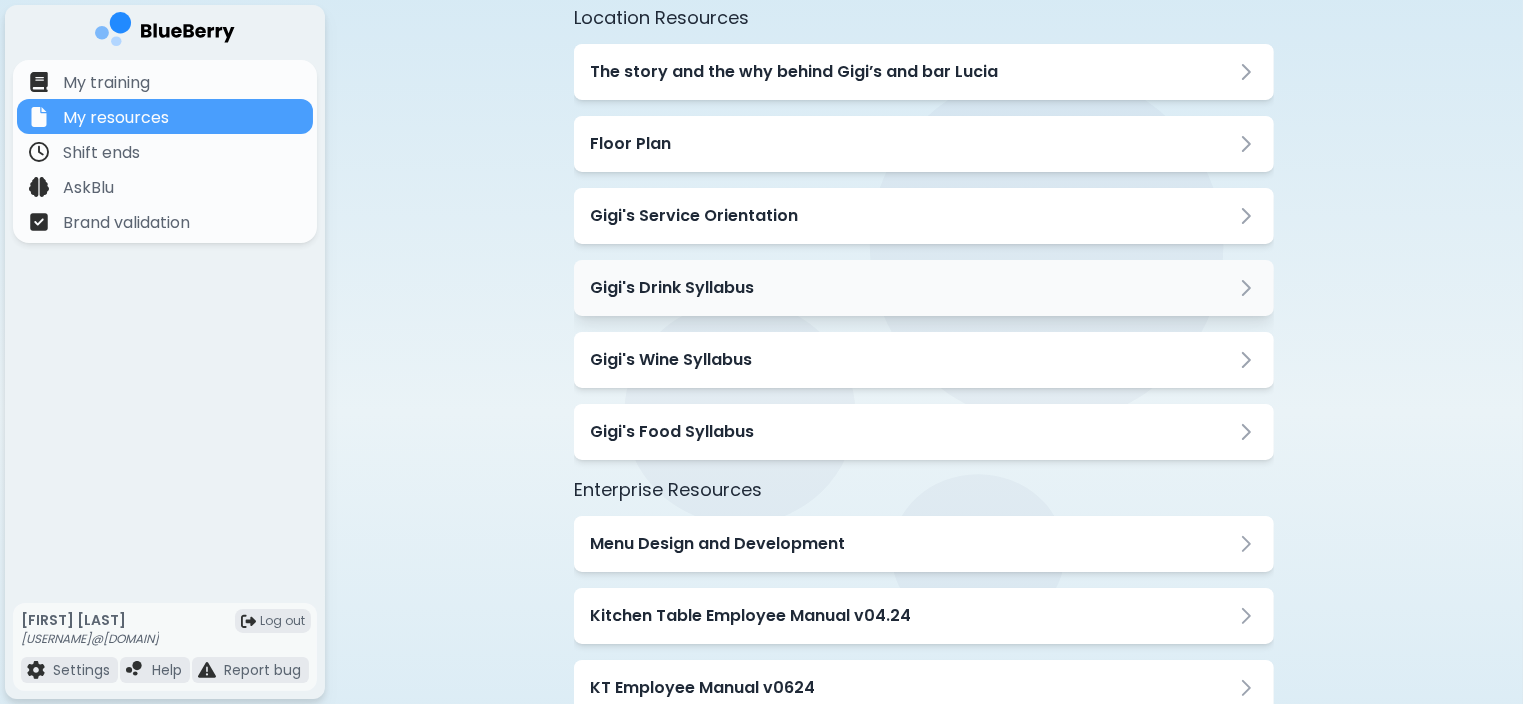 click on "Gigi's Drink Syllabus" at bounding box center [672, 288] 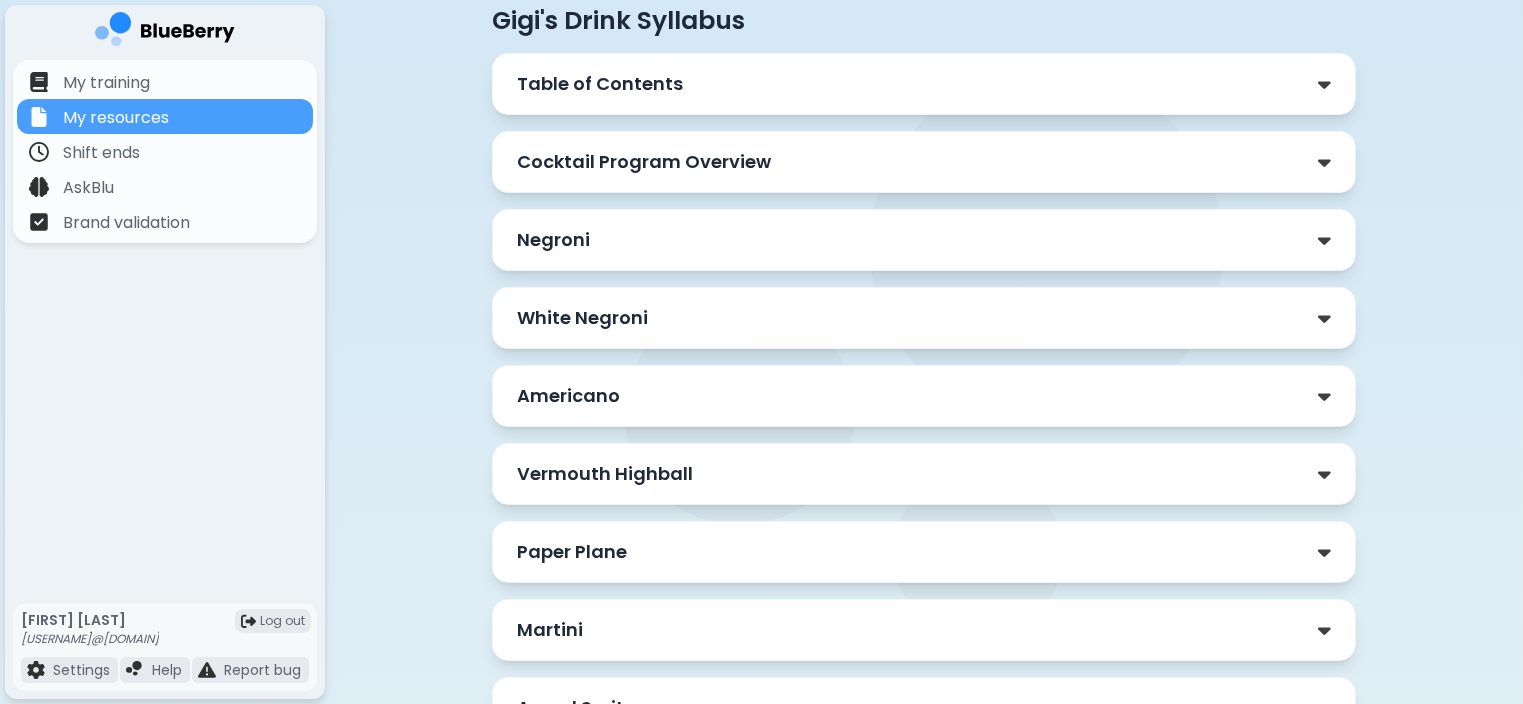 click on "Table of Contents" at bounding box center (600, 84) 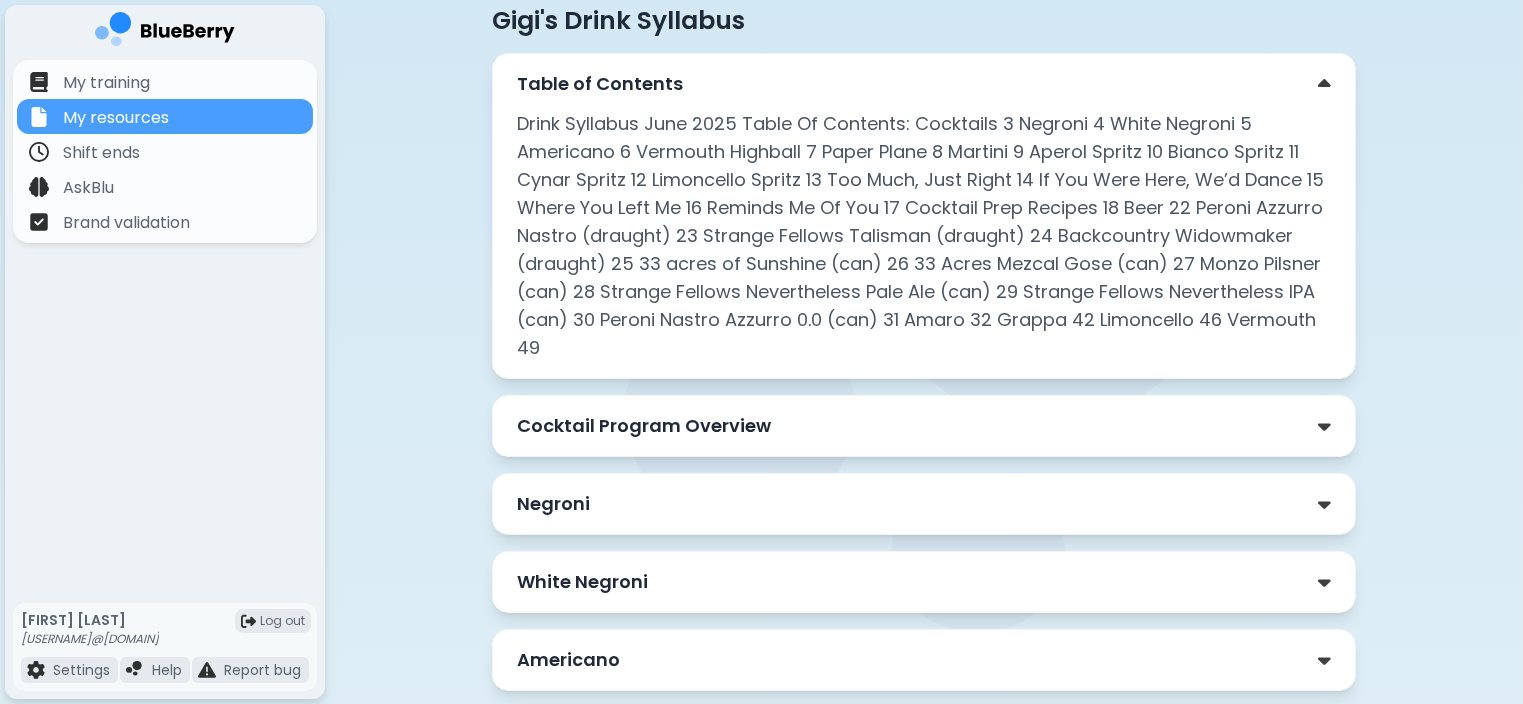 click on "Table of Contents" at bounding box center (600, 84) 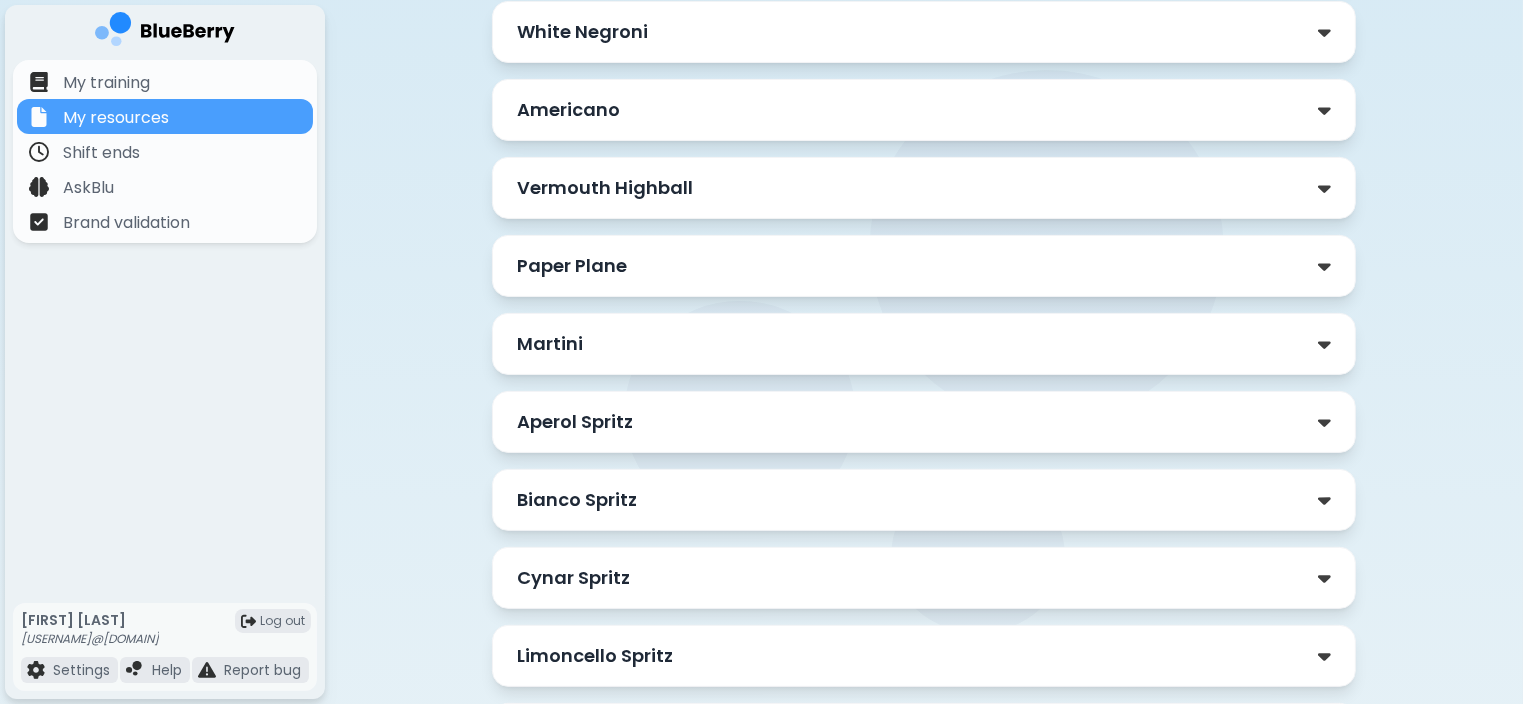 scroll, scrollTop: 448, scrollLeft: 0, axis: vertical 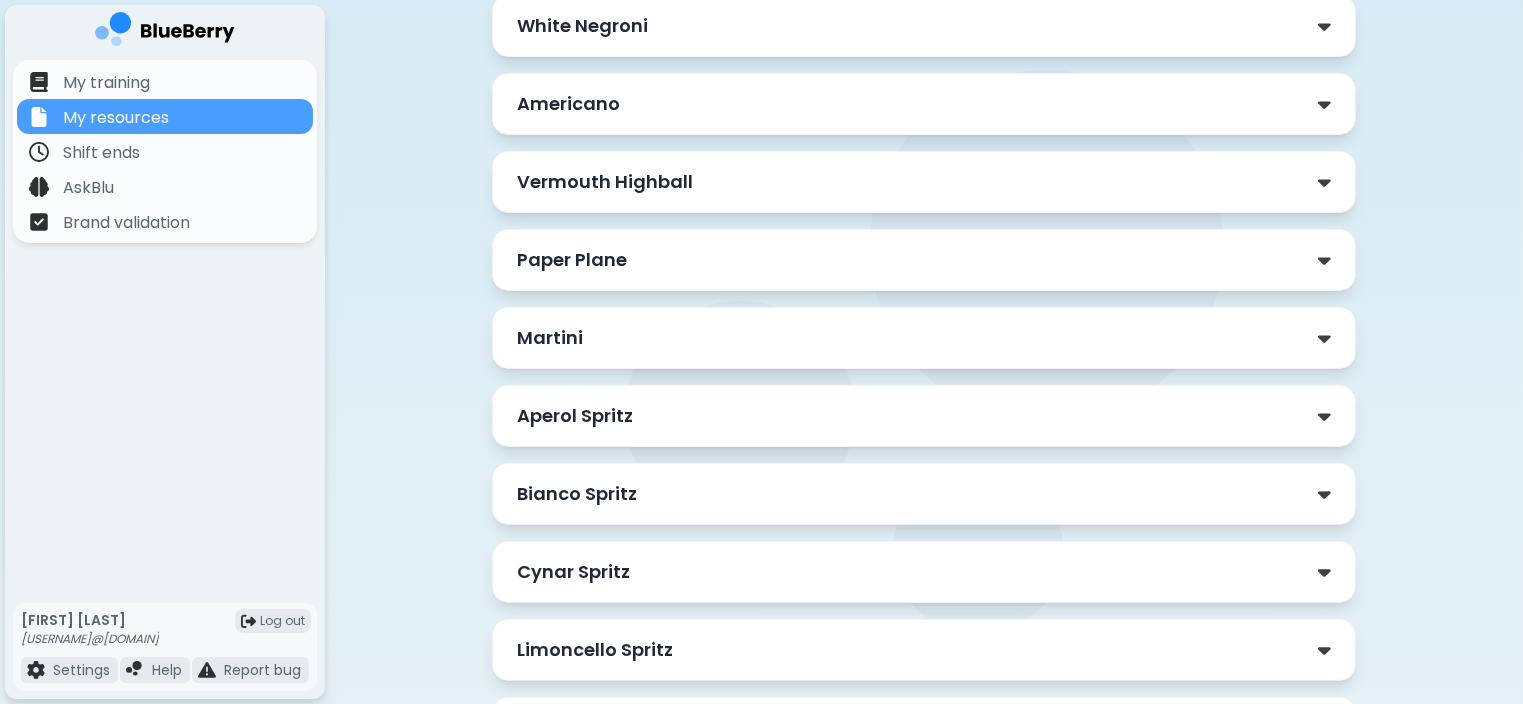 click on "Martini" at bounding box center (924, 338) 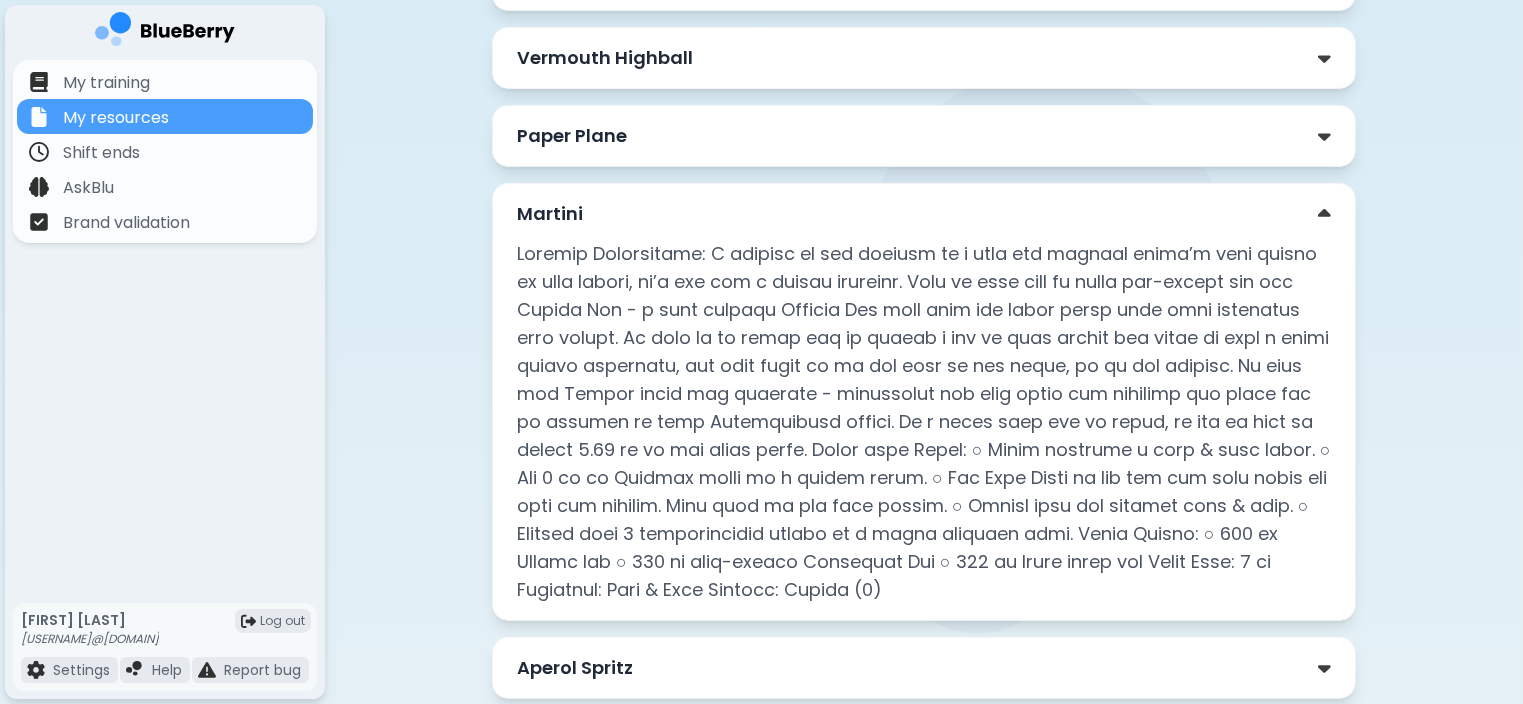 scroll, scrollTop: 572, scrollLeft: 0, axis: vertical 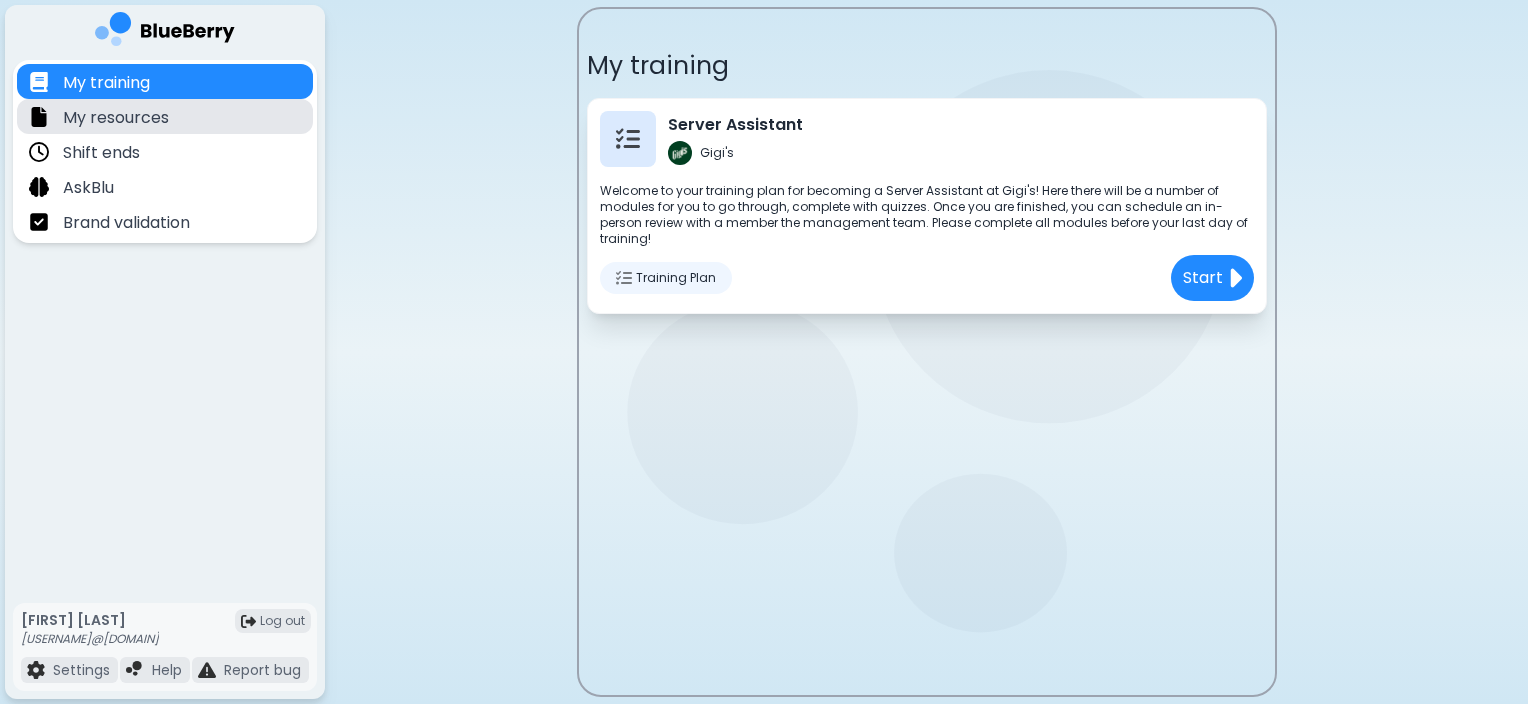 click on "My resources" at bounding box center [116, 118] 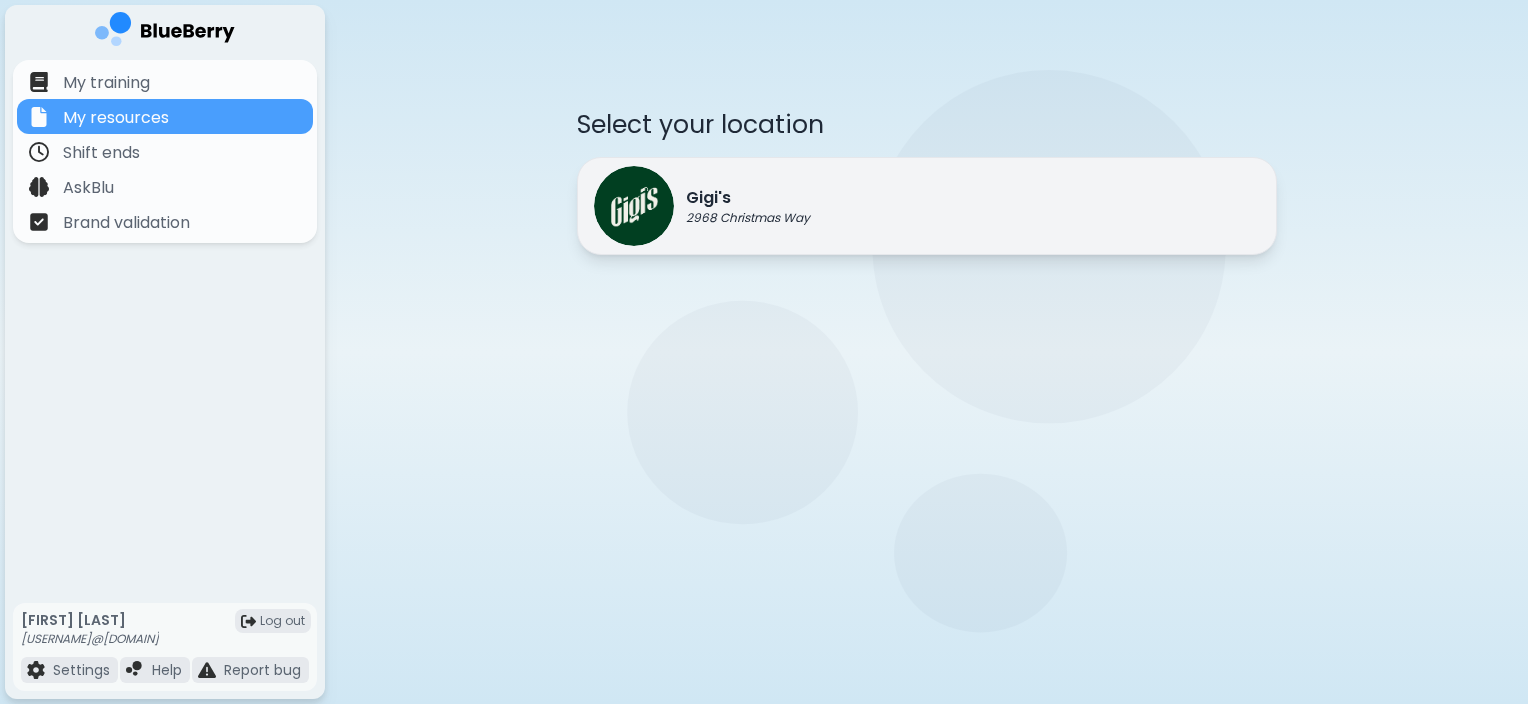 click on "Gigi's" at bounding box center [748, 198] 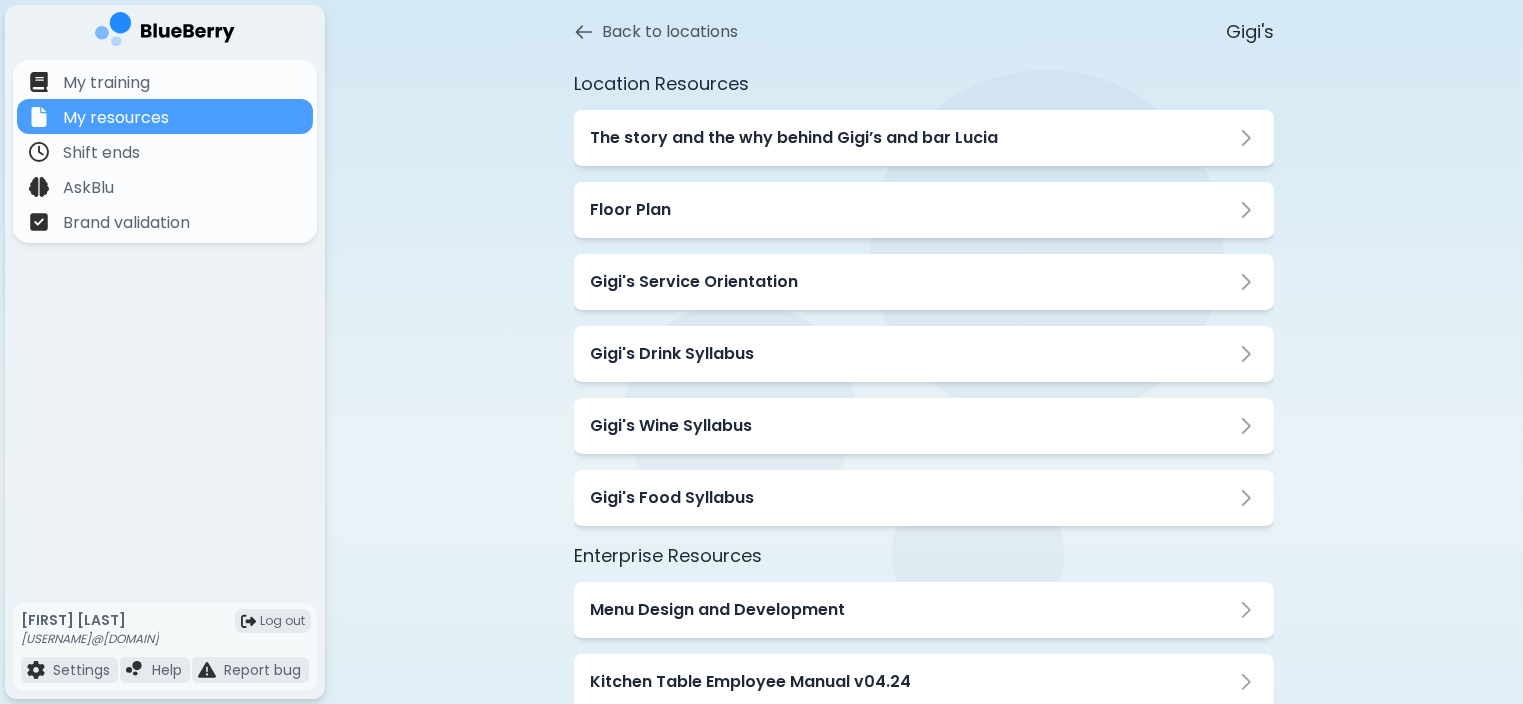 scroll, scrollTop: 84, scrollLeft: 0, axis: vertical 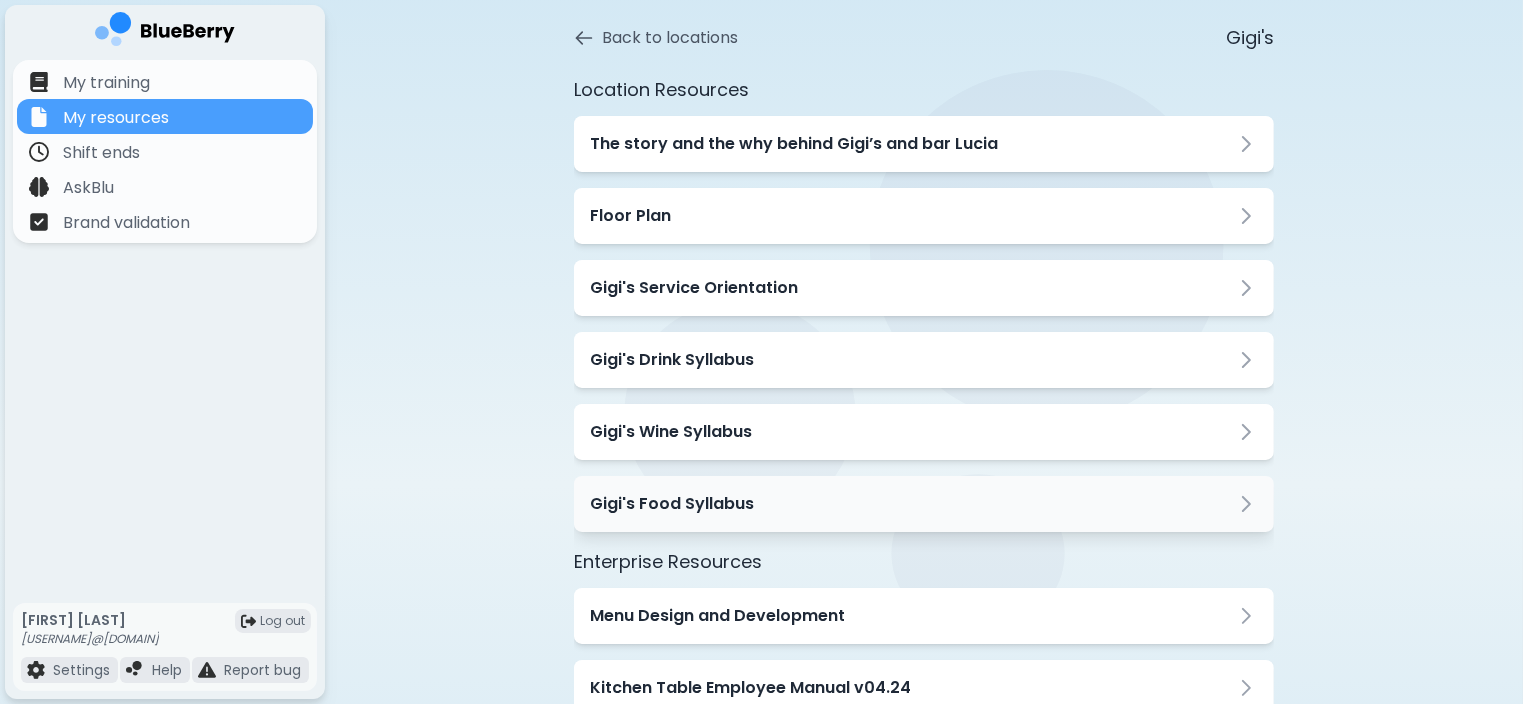 click on "Gigi's Food Syllabus" at bounding box center (672, 504) 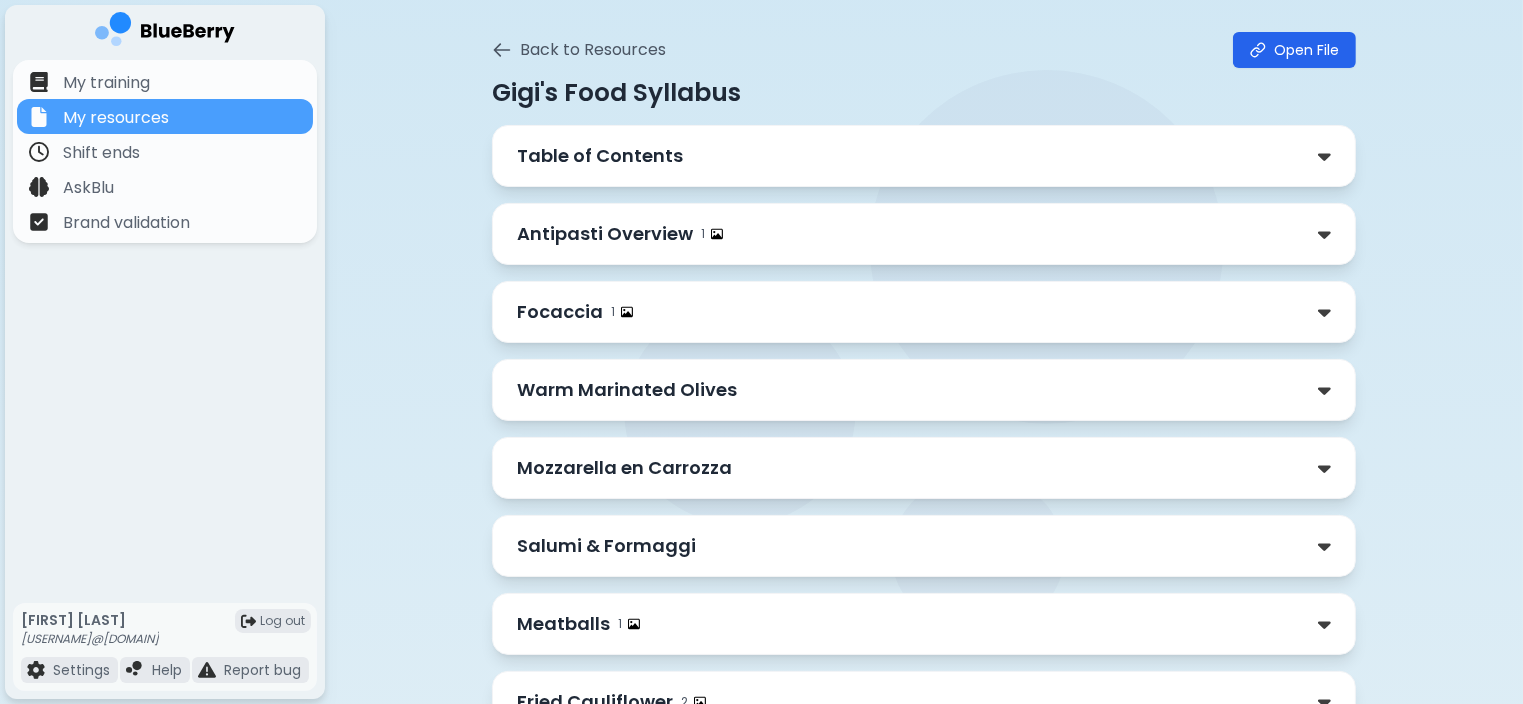 click on "Gigi's Food Syllabus Table of Contents Antipasti Overview 1 Focaccia 1 Warm Marinated Olives Mozzarella en Carrozza Salumi & Formaggi Meatballs 1 Fried Cauliflower 2 Albacore Tuna Crudo Wagyu Beef Tartare Calamari Fritti 1 Insalata Overview Arugula & Fennel Chopped Salad Kale Caesarina Burrata Bar Overview Classic Burrata 2 Pesto Burrata Tomato Jam Burrata Peperonata Burrata Pizza Overview and Serving Guidelines Pizza Menu Pasta Overview and Service Notes Pasta Menu 4 Secondi (Mains) Secondi Menu 1 Dolce (Desserts) Dolce Menu 2 Introduction to Key Ingredients and Sauces Cheese Types and Descriptions Pasta Types and Descriptions Gelato Description Allergy Chart - Starters and Salads Allergy Chart - Burrata Bar Allergy Chart - Pizza Allergy Chart - Pasta Allergy Chart - Secondi (Main courses) Allergy Chart - Dolce (Desserts)" at bounding box center (924, 1574) 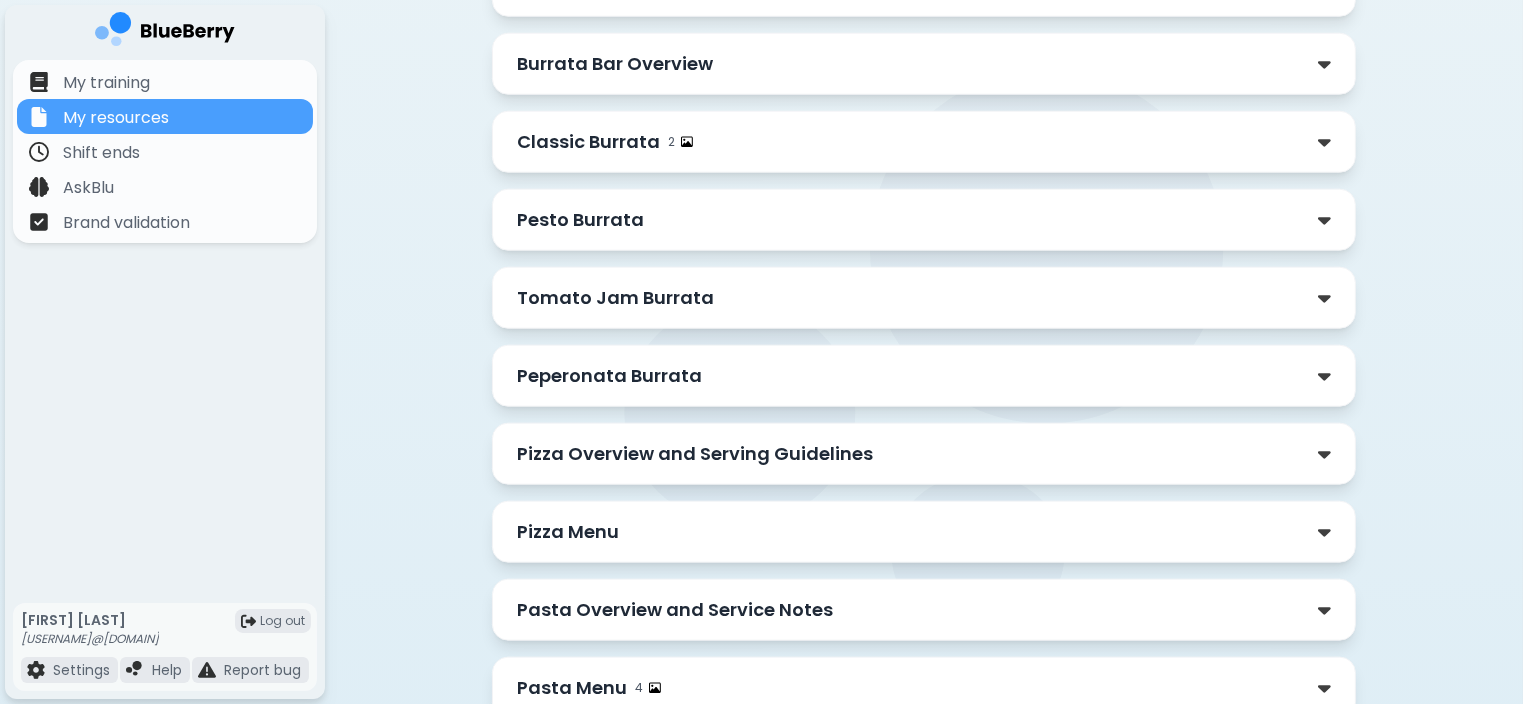 scroll, scrollTop: 2158, scrollLeft: 0, axis: vertical 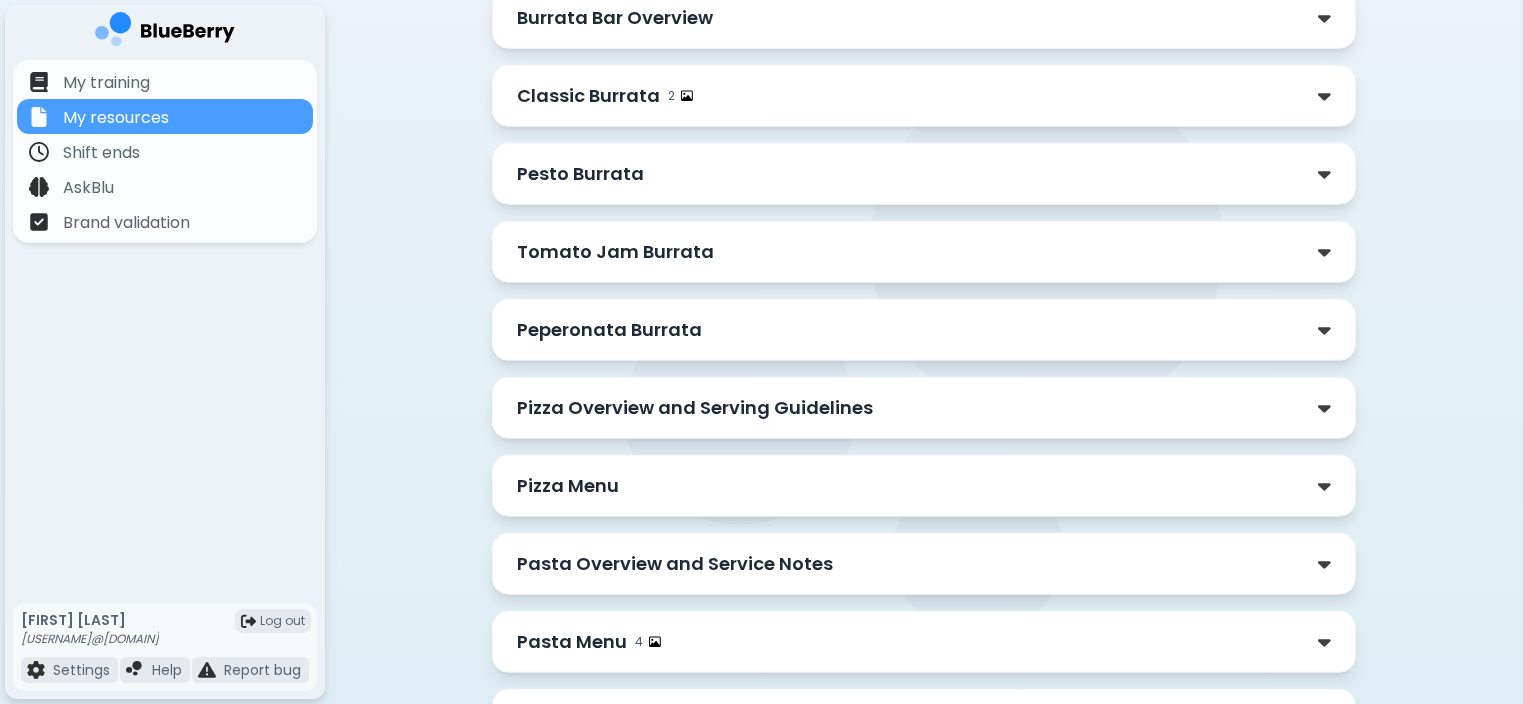 click on "Pesto Burrata" at bounding box center [580, 174] 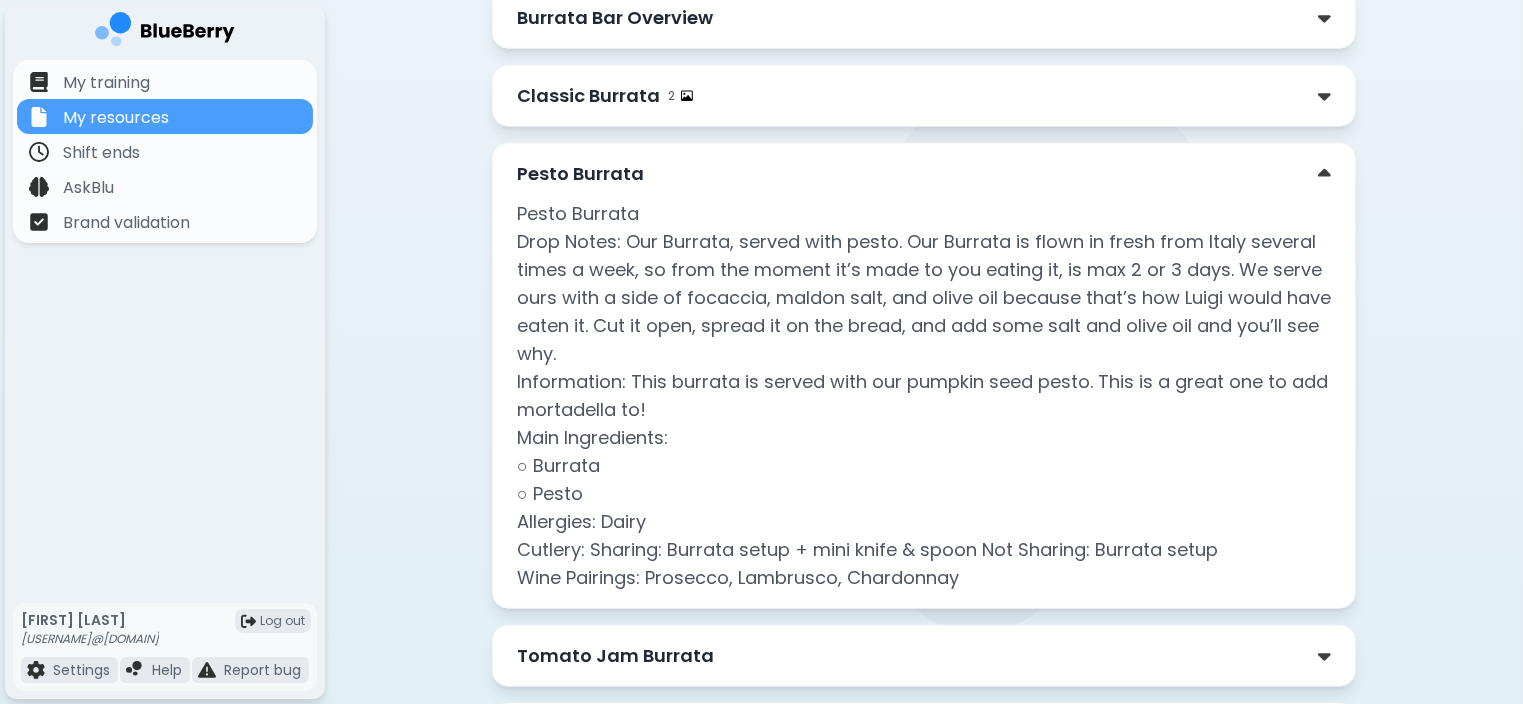 click on "Pesto Burrata Pesto Burrata
Drop Notes: Our Burrata, served with pesto. Our Burrata is flown in fresh from Italy several times a week, so from the moment it’s made to you eating it, is max 2 or 3 days. We serve ours with a side of focaccia, maldon salt, and olive oil because that’s how Luigi would have eaten it. Cut it open, spread it on the bread, and add some salt and olive oil and you’ll see why.
Information: This burrata is served with our pumpkin seed pesto. This is a great one to add mortadella to!
Main Ingredients:
○ Burrata
○ Pesto
Allergies: Dairy
Cutlery: Sharing: Burrata setup + mini knife & spoon Not Sharing: Burrata setup
Wine Pairings: Prosecco, Lambrusco, Chardonnay" at bounding box center (924, 376) 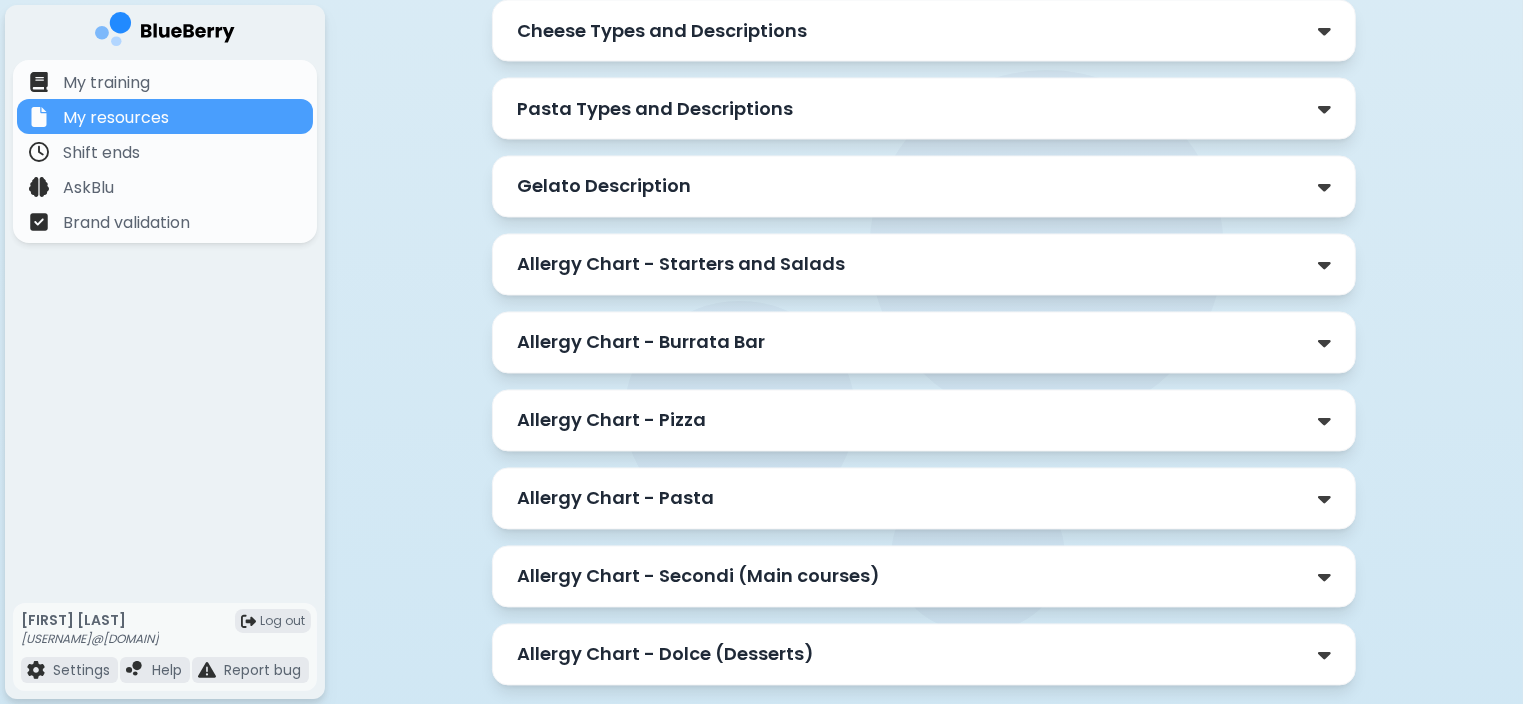 scroll, scrollTop: 3679, scrollLeft: 0, axis: vertical 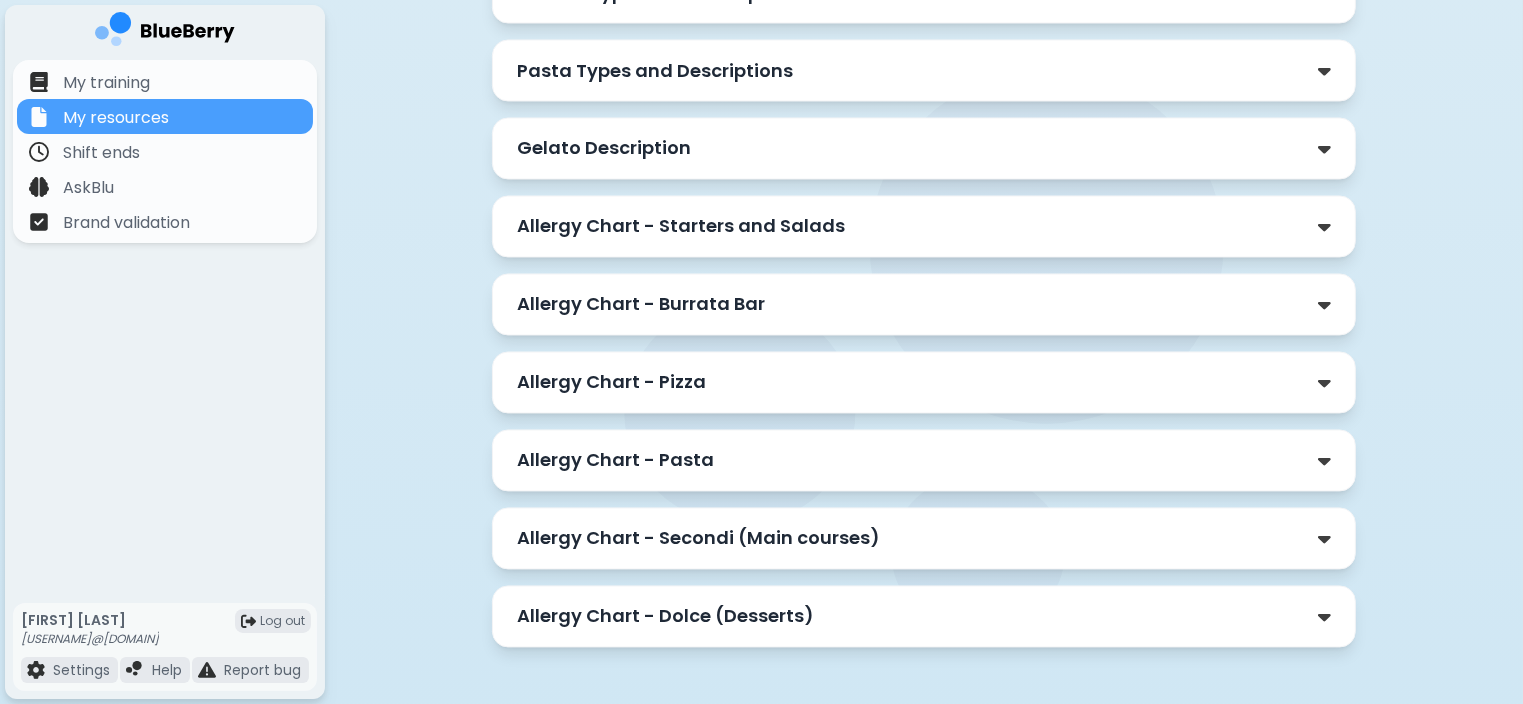 click on "Allergy Chart - Pasta" at bounding box center (615, 461) 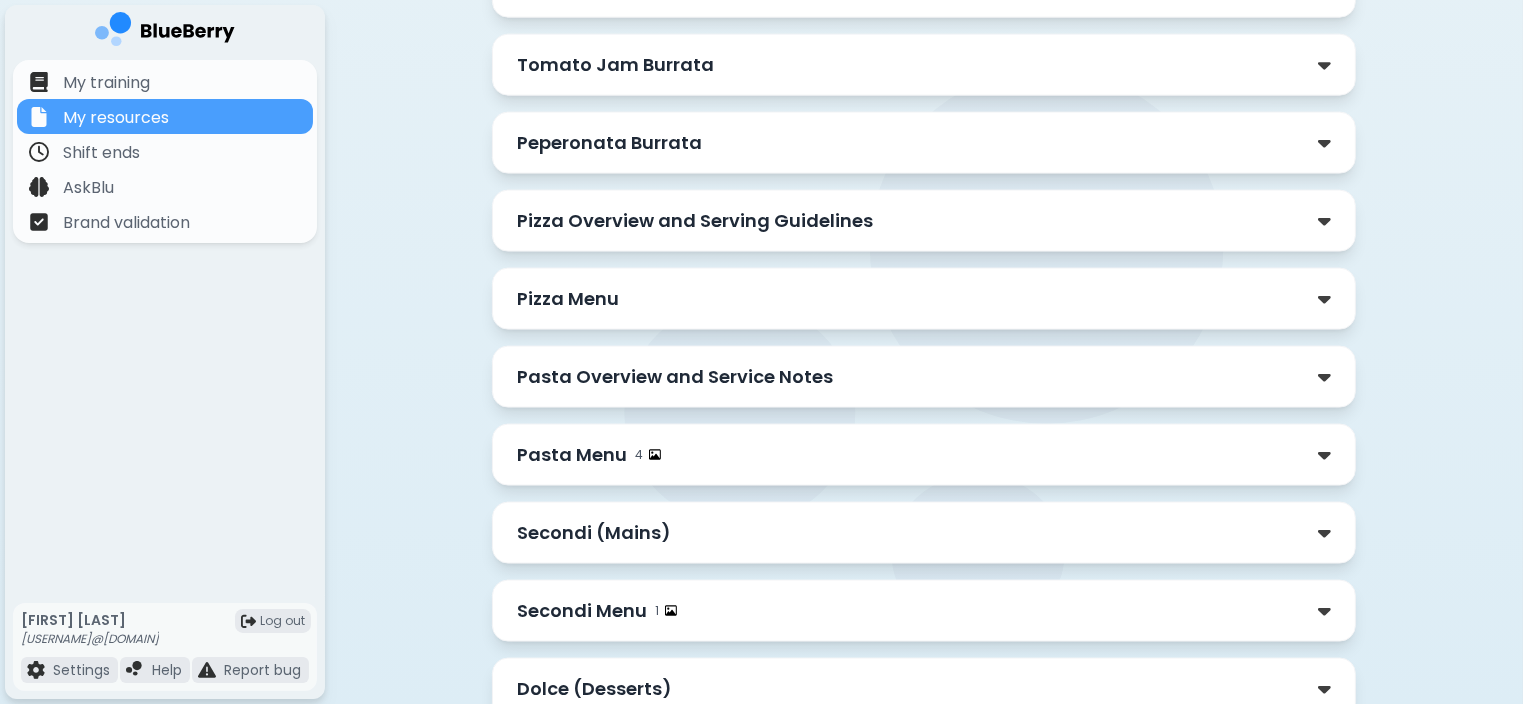 scroll, scrollTop: 2748, scrollLeft: 0, axis: vertical 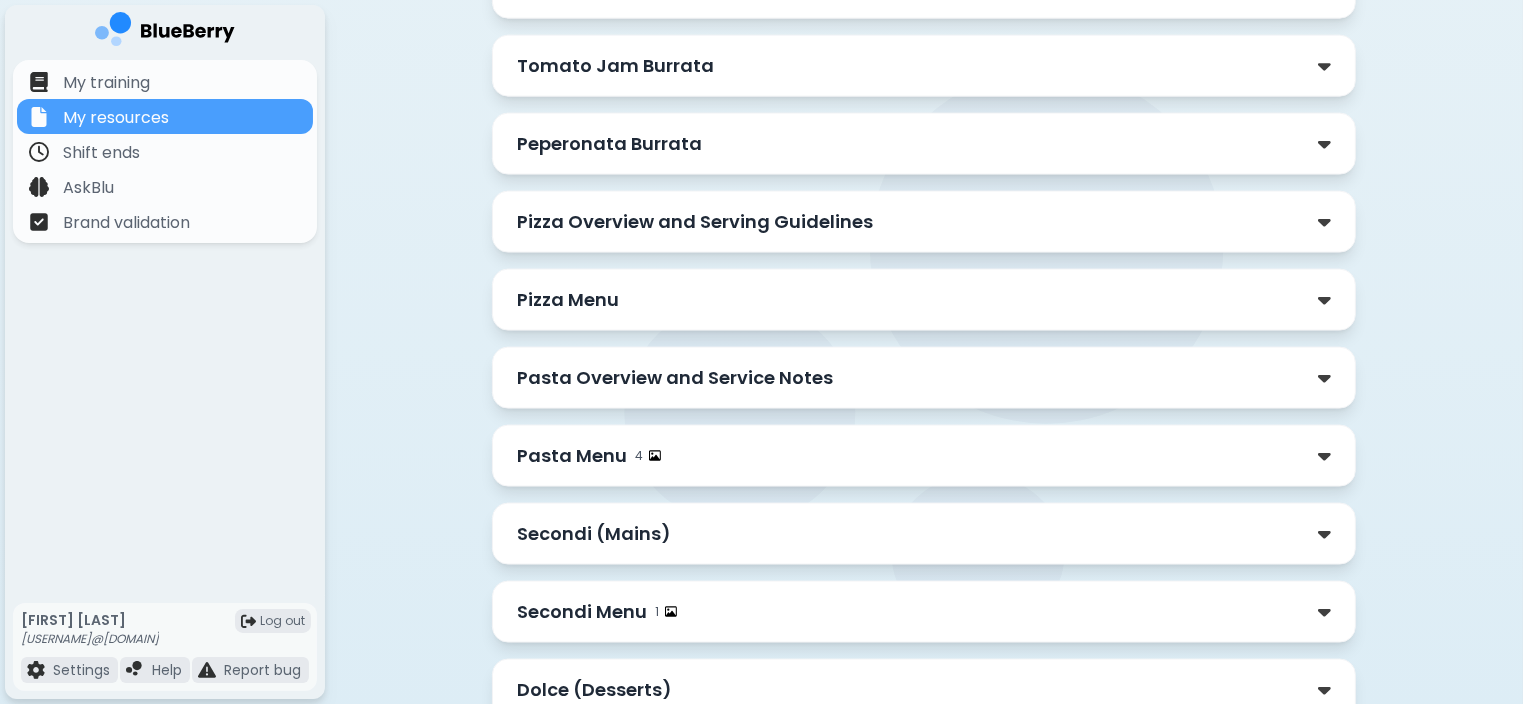 click on "Pasta Menu" at bounding box center [572, 456] 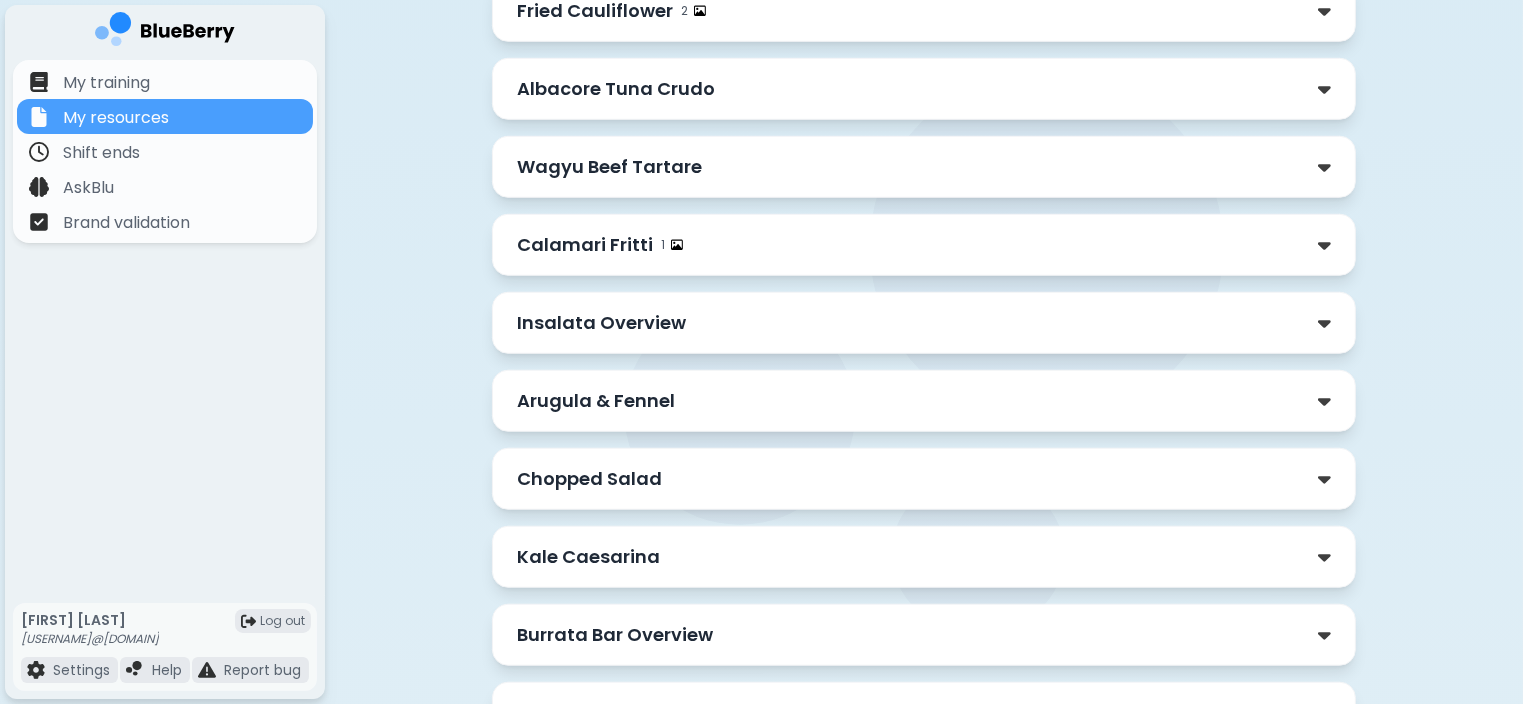 scroll, scrollTop: 1539, scrollLeft: 0, axis: vertical 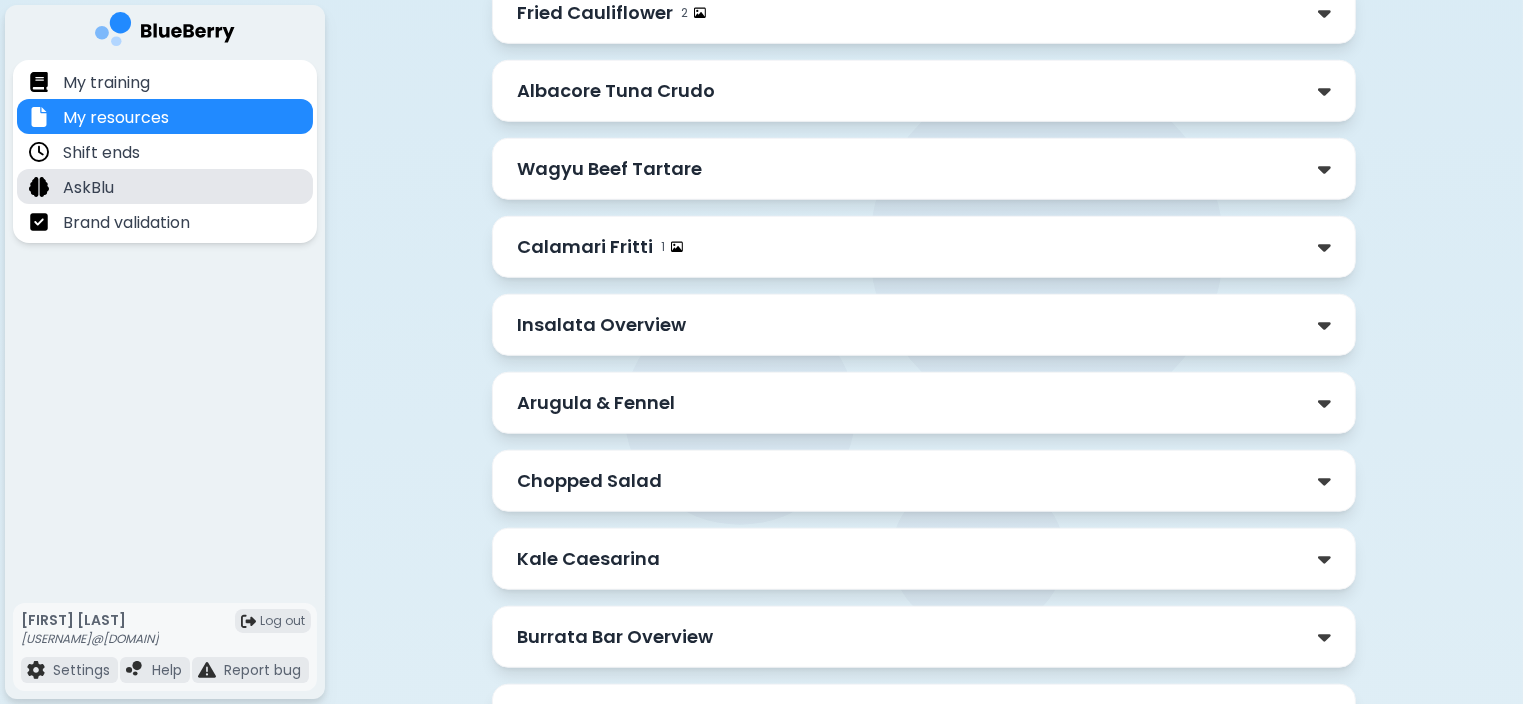 click on "AskBlu" at bounding box center [165, 186] 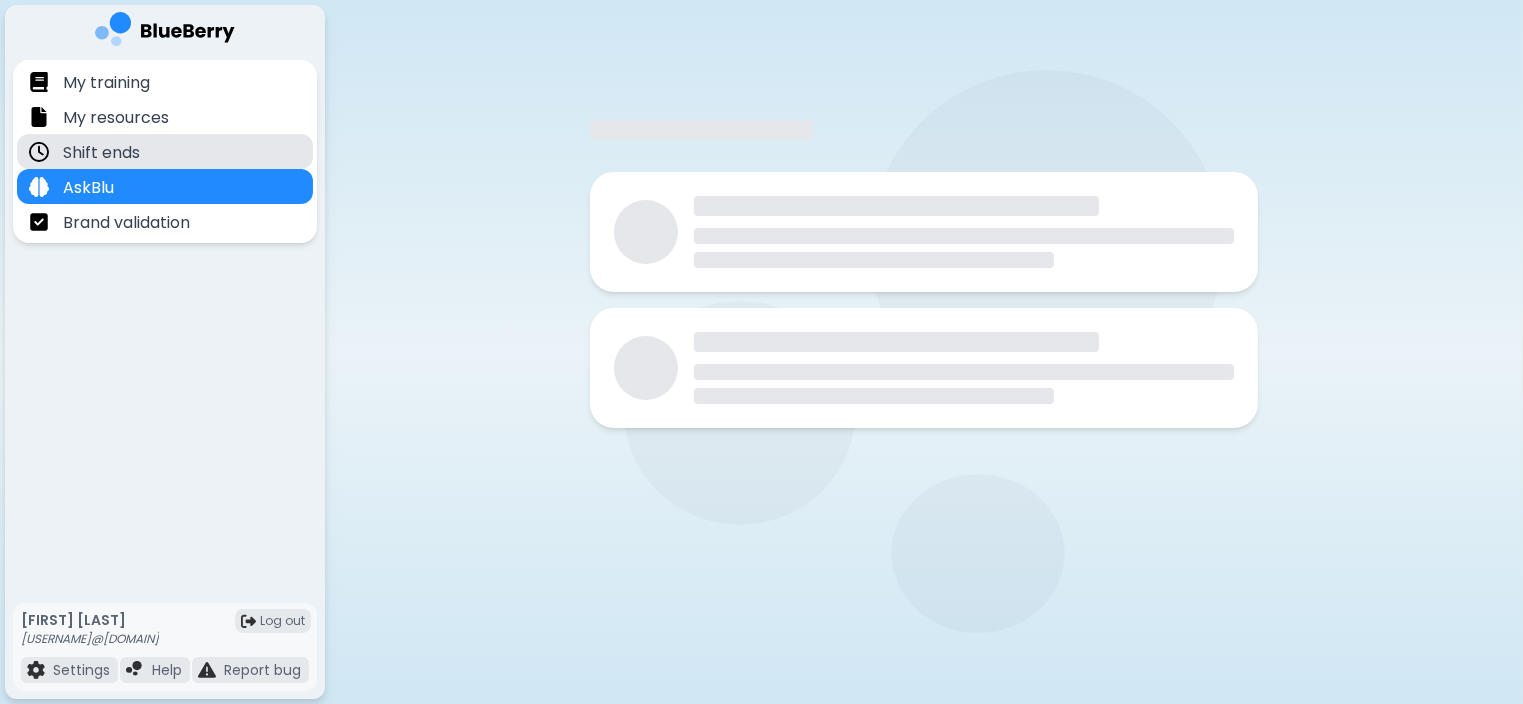 scroll, scrollTop: 0, scrollLeft: 0, axis: both 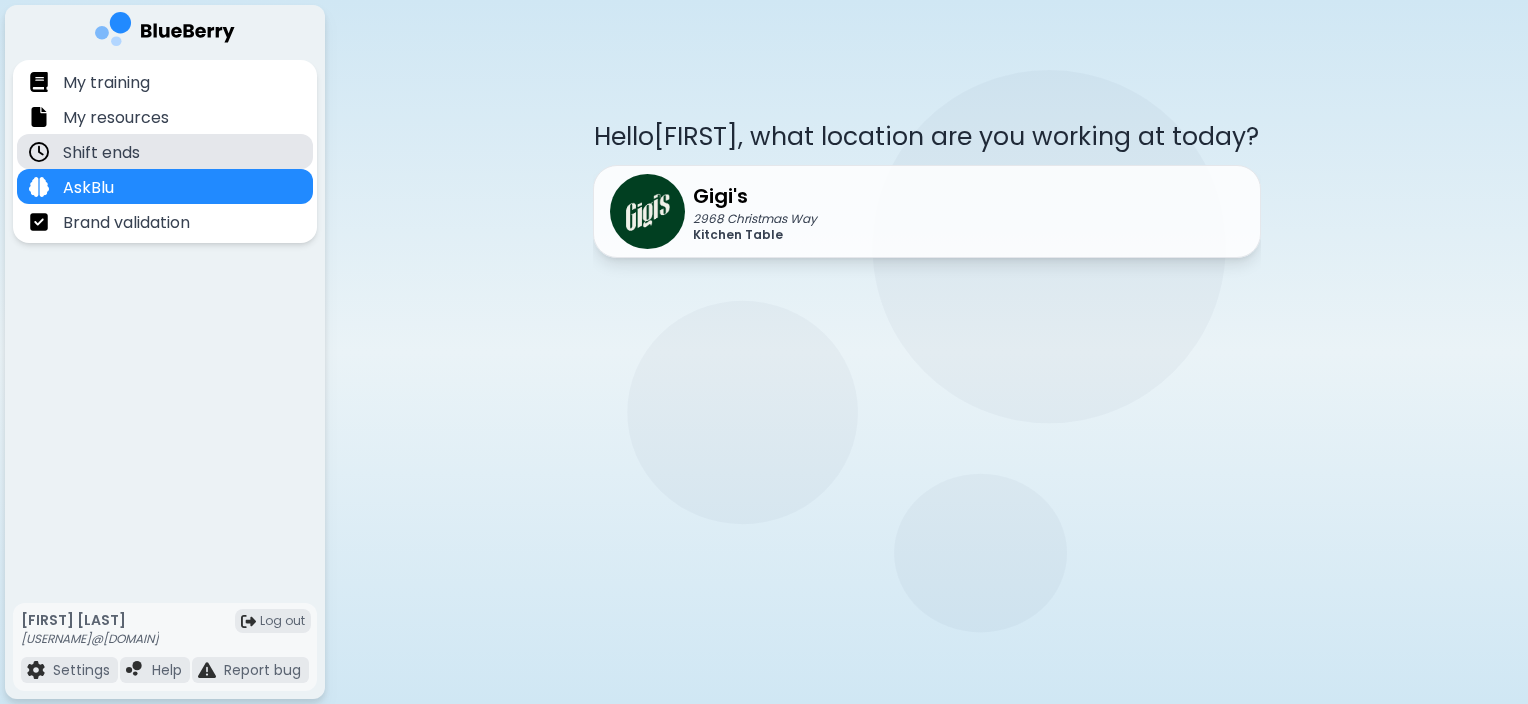 click on "Shift ends" at bounding box center [101, 153] 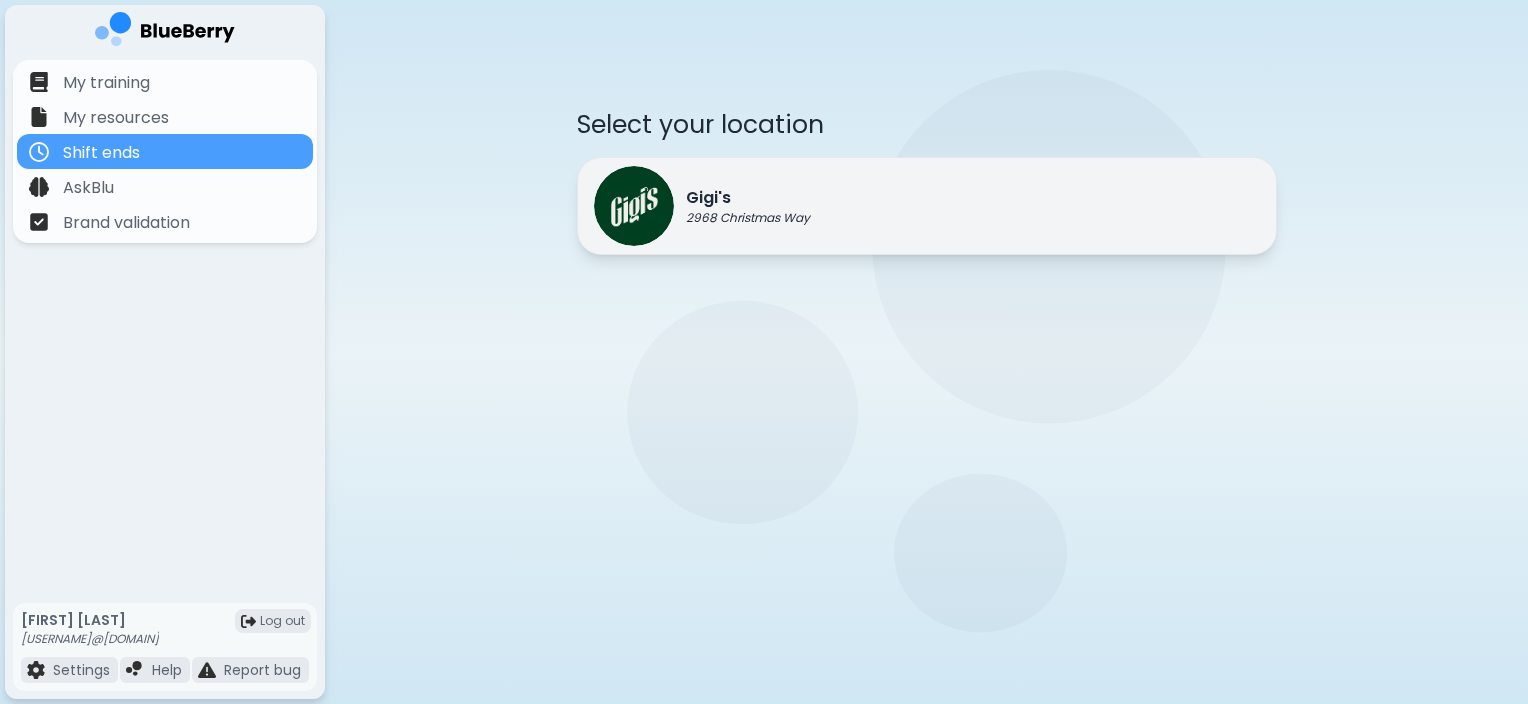 click on "2968 Christmas Way" at bounding box center (748, 218) 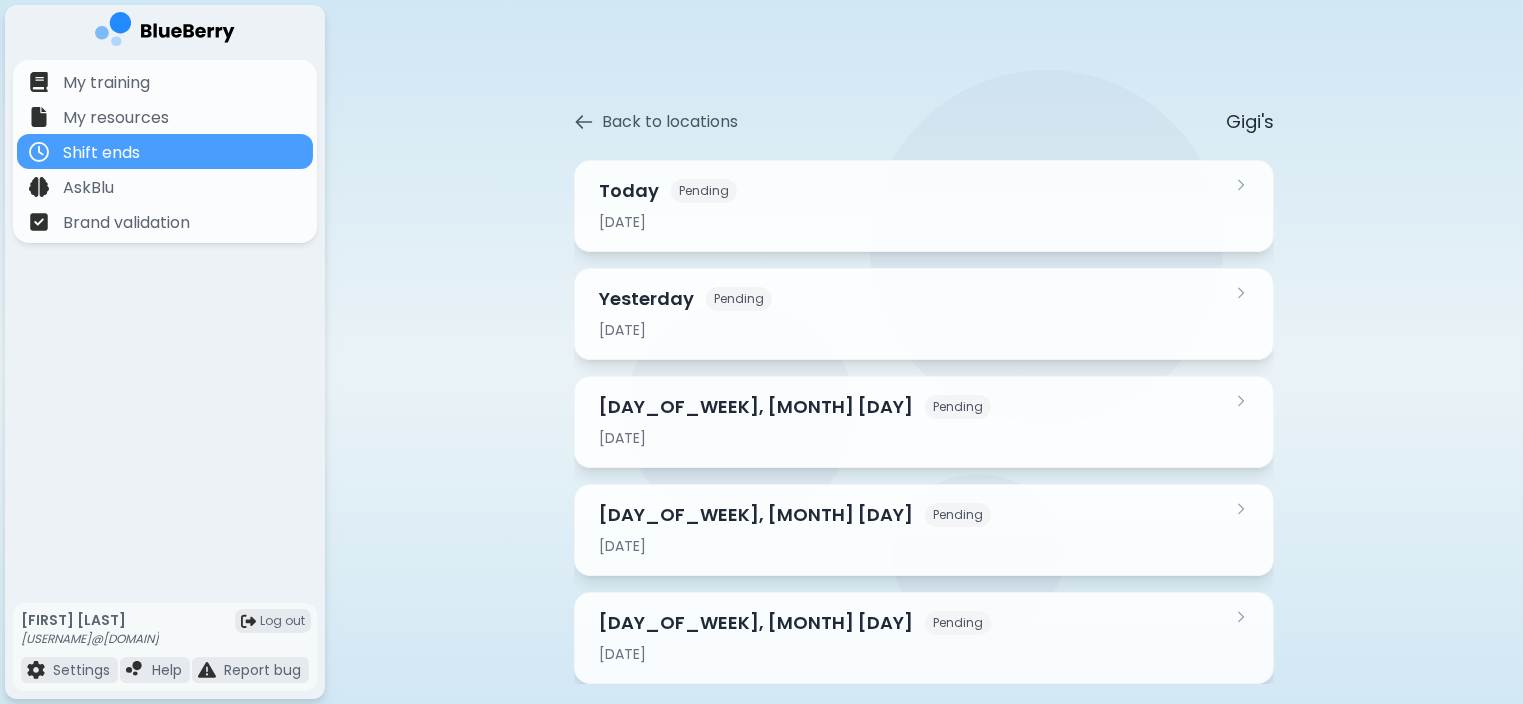 scroll, scrollTop: 26, scrollLeft: 0, axis: vertical 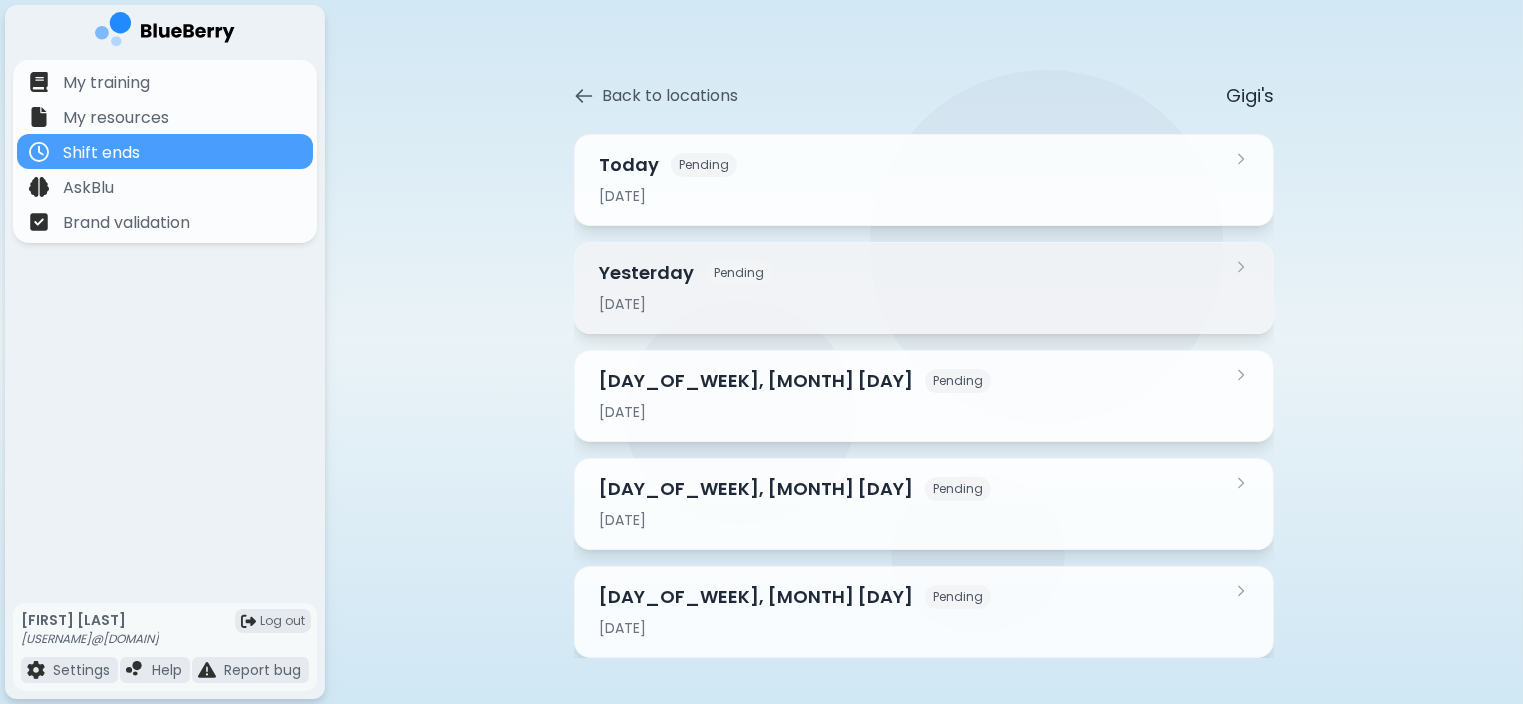 click on "[RELATIVE_DATE] Pending [DATE]" at bounding box center (912, 288) 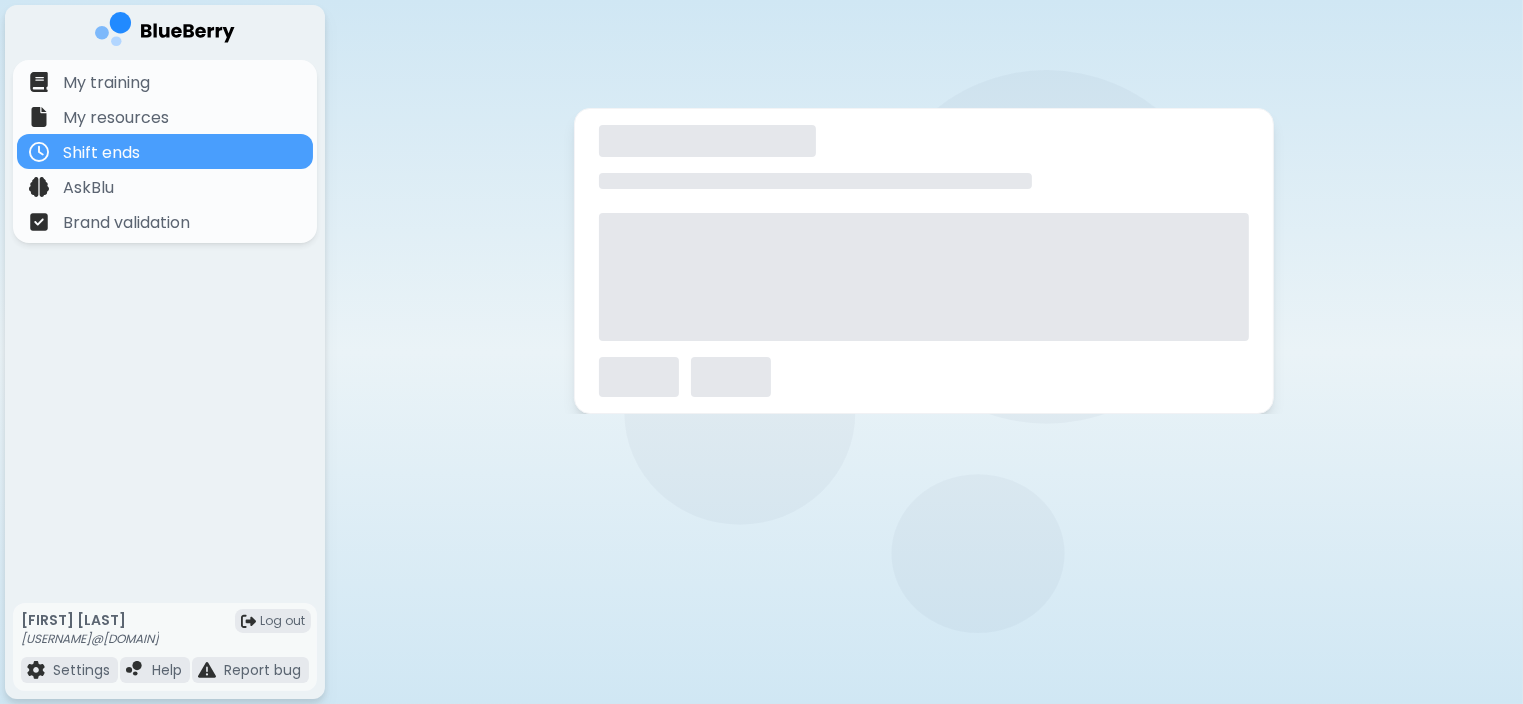 scroll, scrollTop: 0, scrollLeft: 0, axis: both 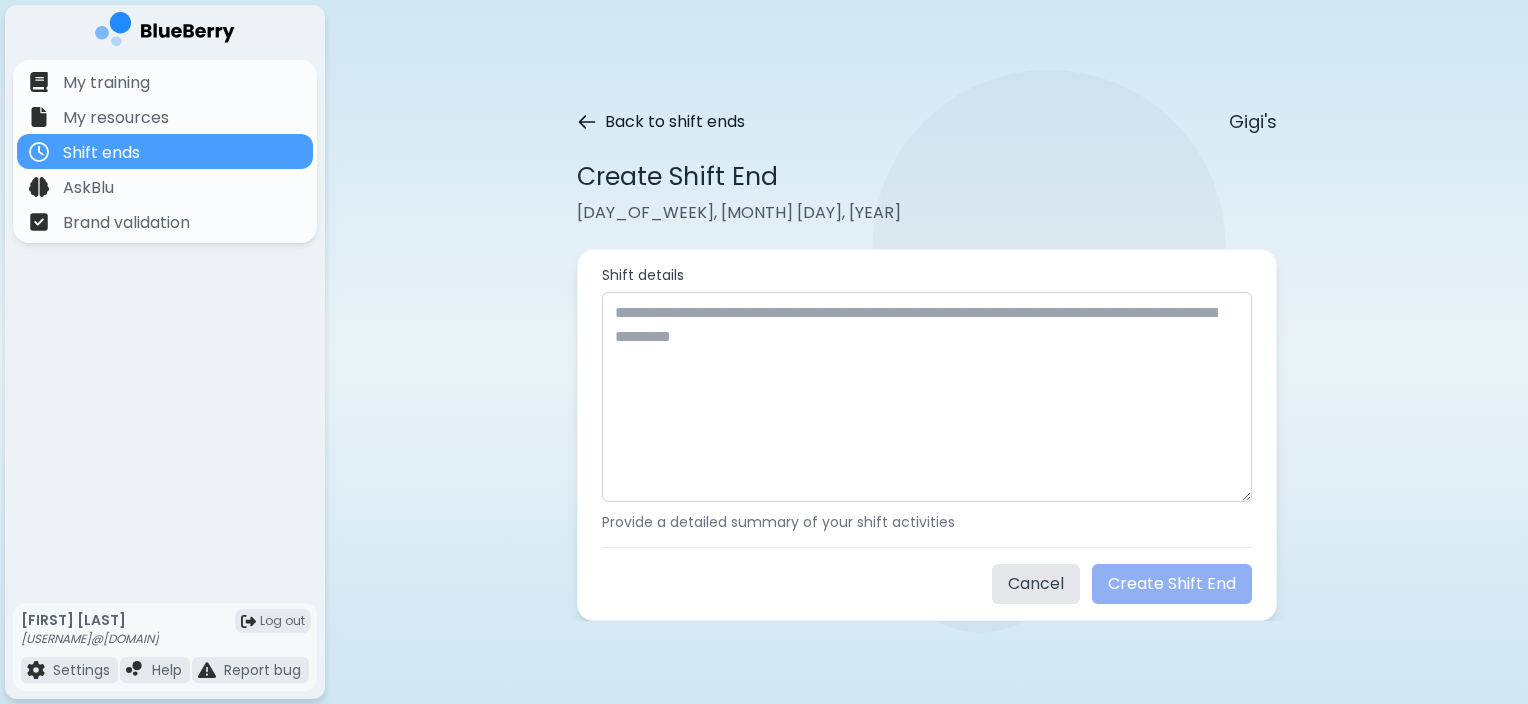 click 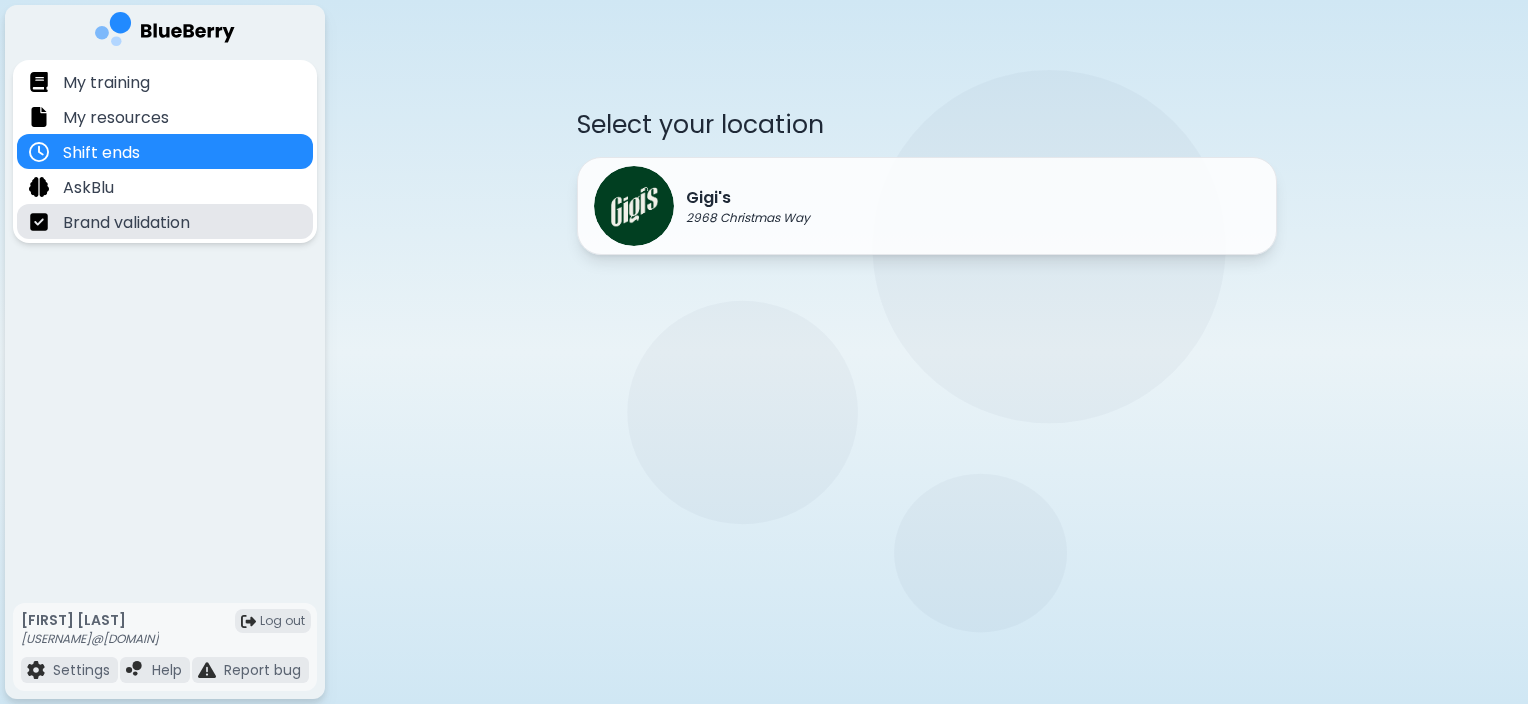 click on "Brand validation" at bounding box center [126, 223] 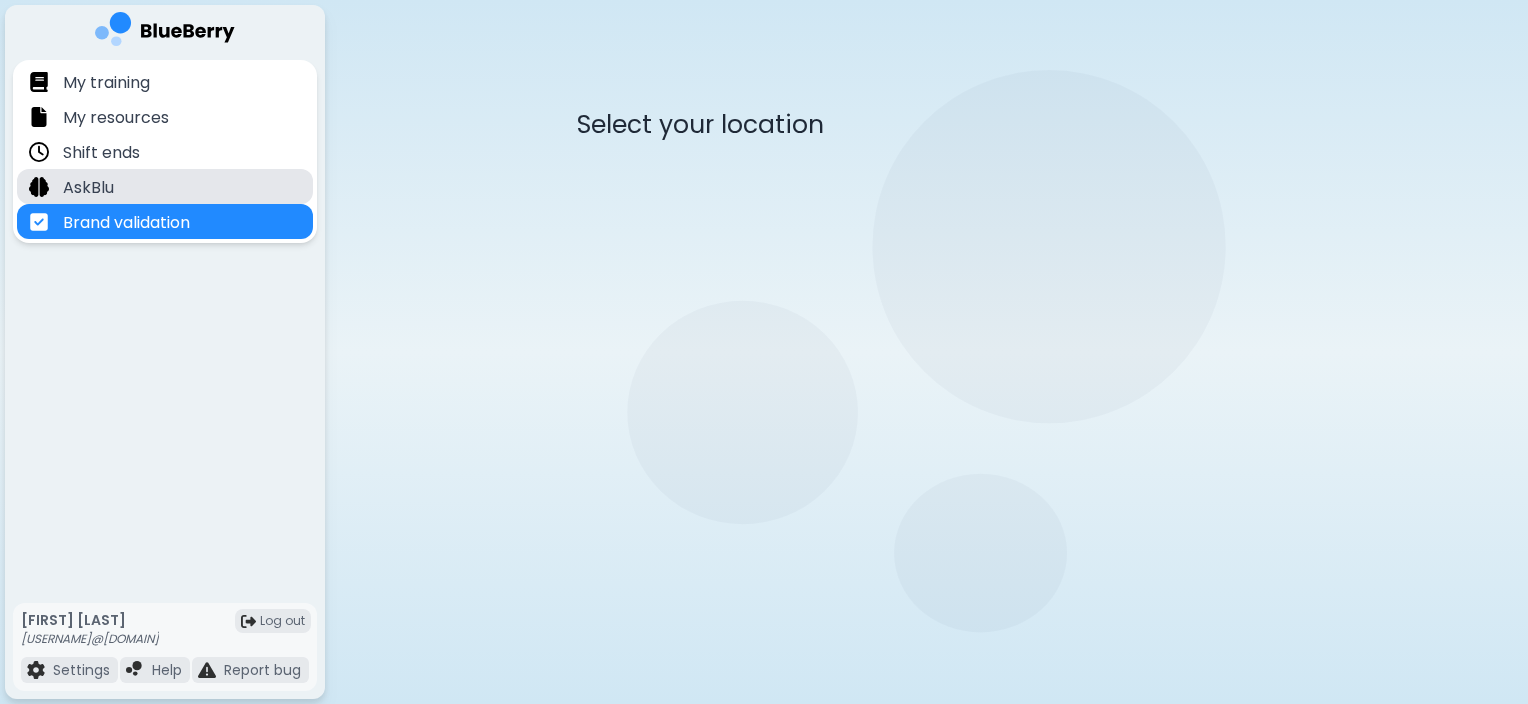 click on "AskBlu" at bounding box center [88, 188] 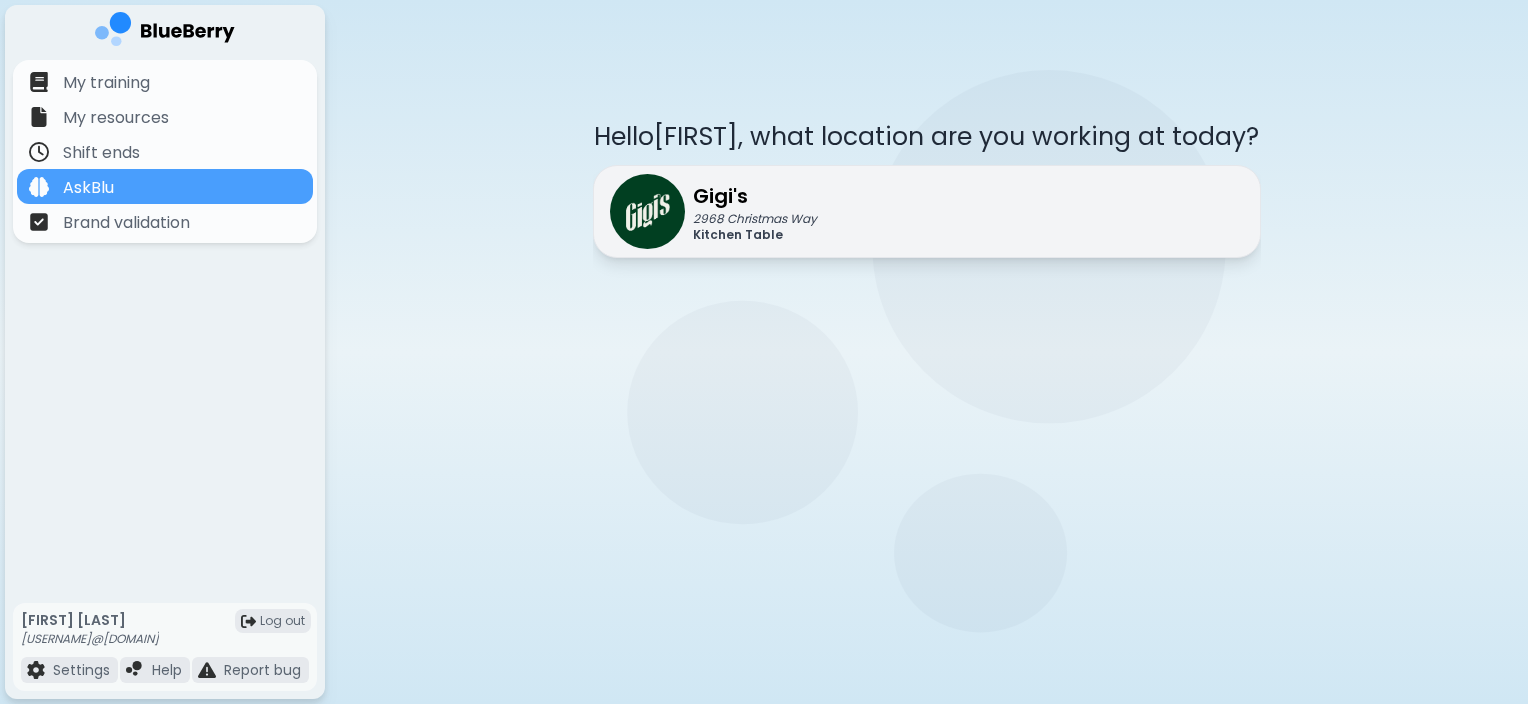 click on "2968 Christmas Way" at bounding box center [755, 219] 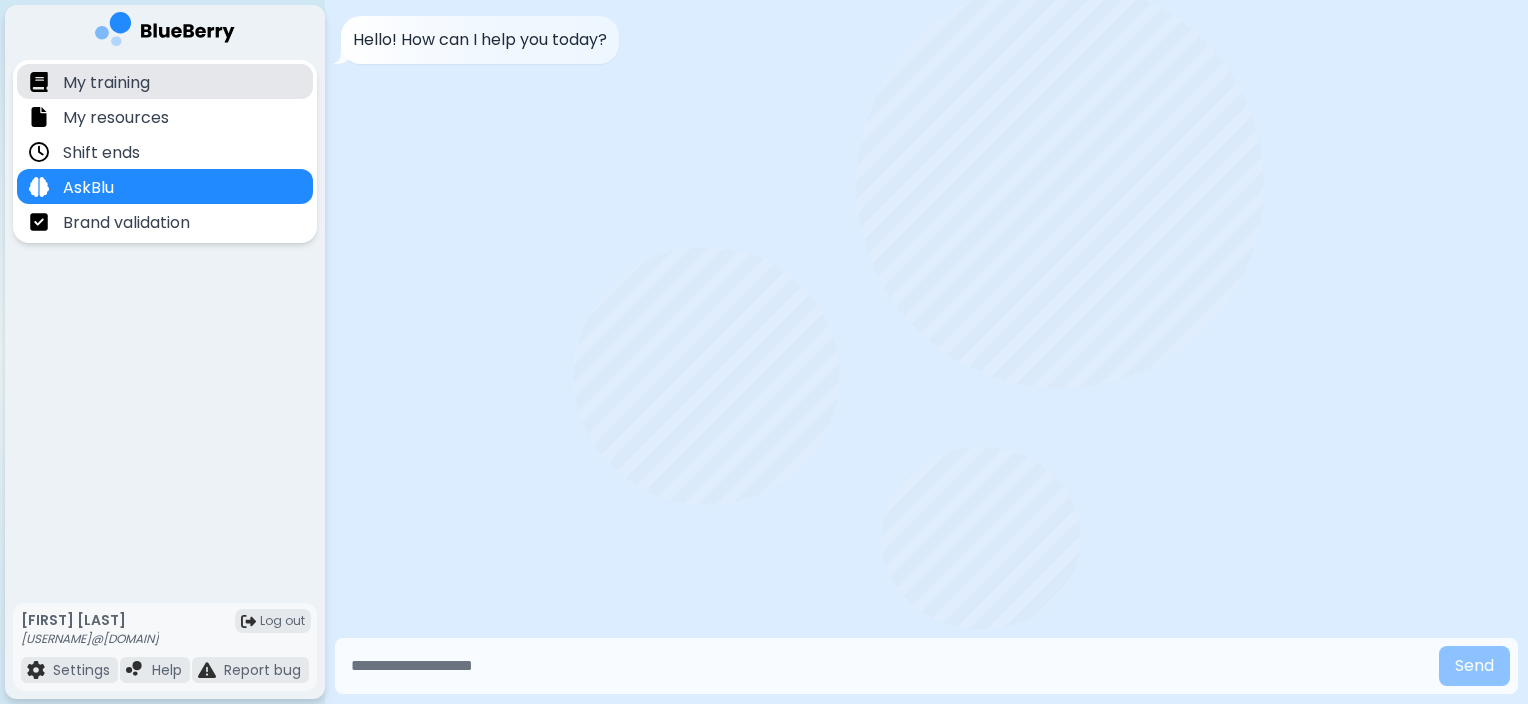 click on "My training" at bounding box center (165, 81) 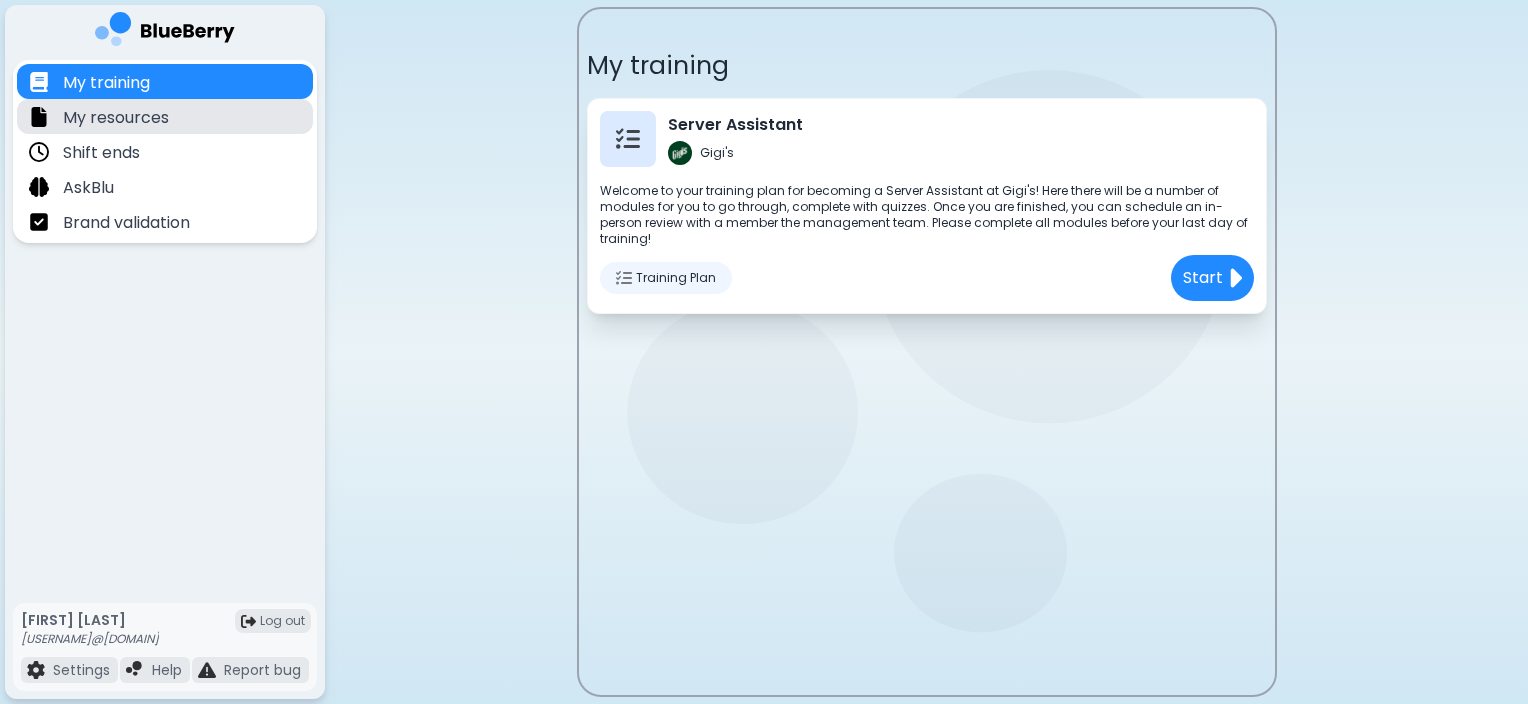 click on "My resources" at bounding box center [165, 116] 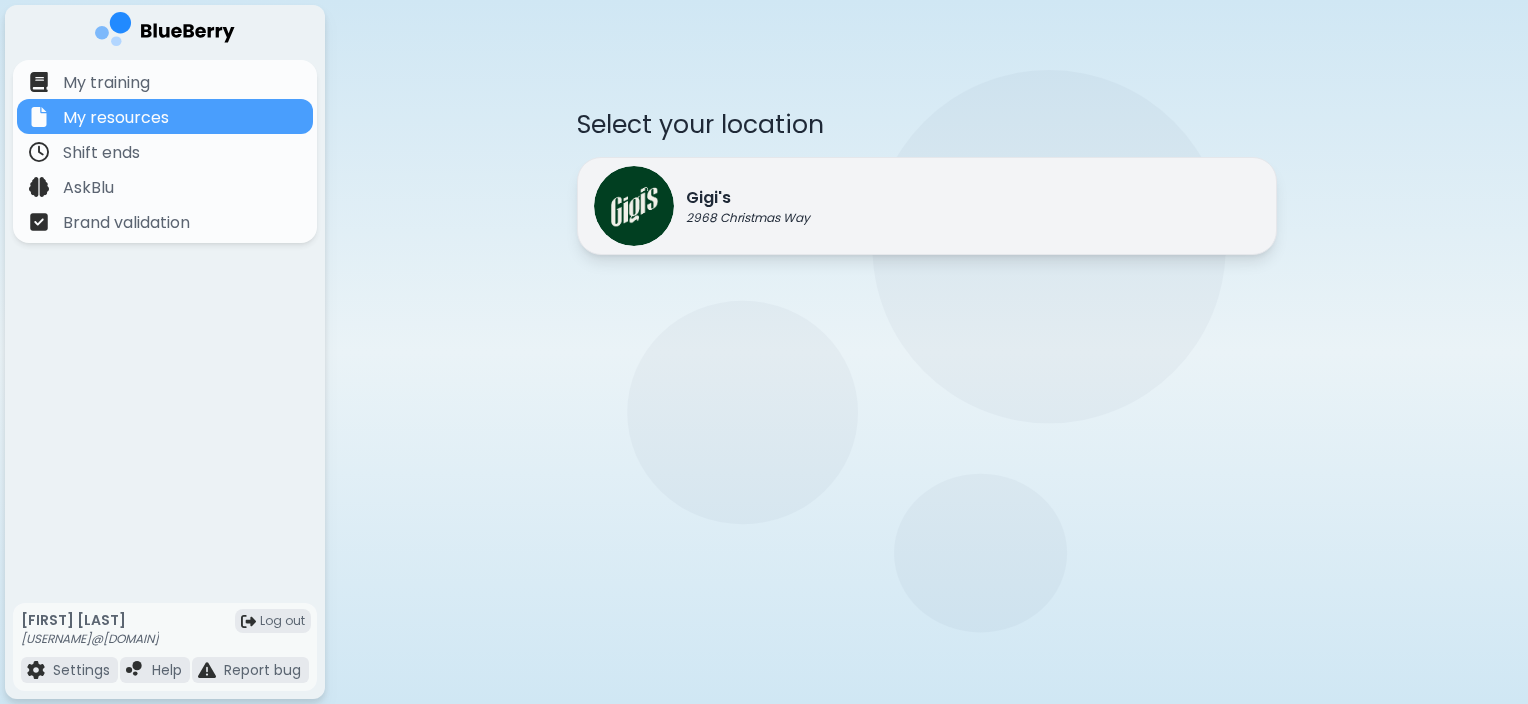 click on "[COMPANY] [NUMBER] [STREET_NAME]" at bounding box center [927, 206] 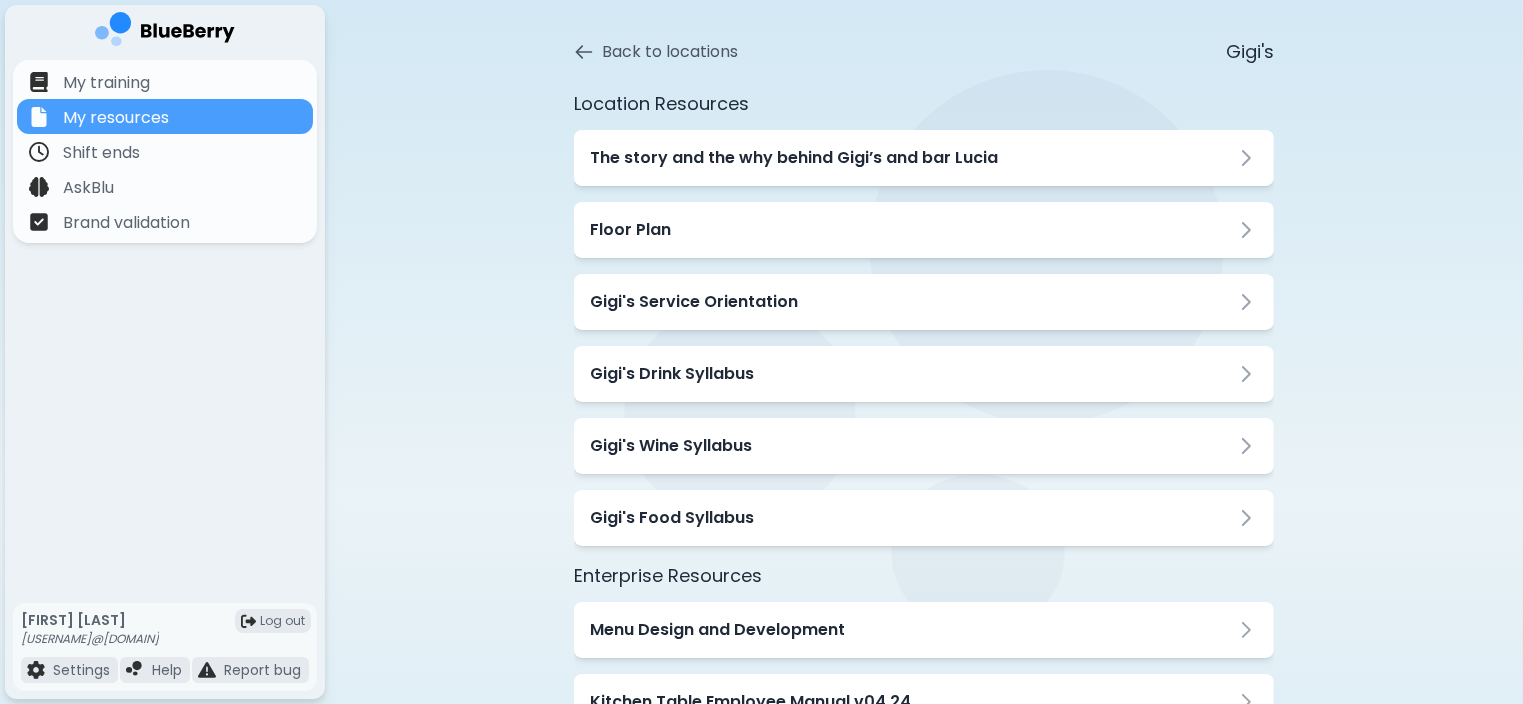 scroll, scrollTop: 28, scrollLeft: 0, axis: vertical 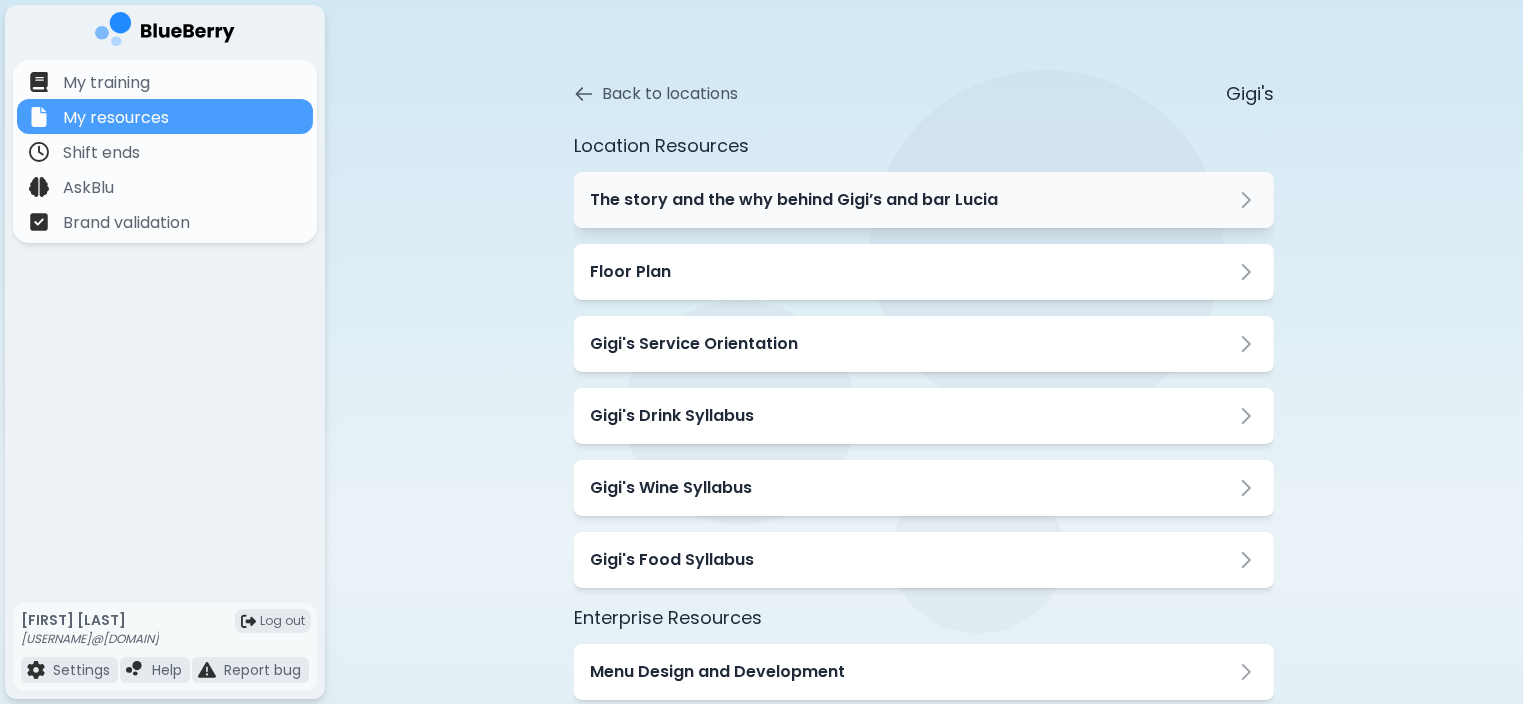 click on "The story and the why behind Gigi’s and bar Lucia" at bounding box center [794, 200] 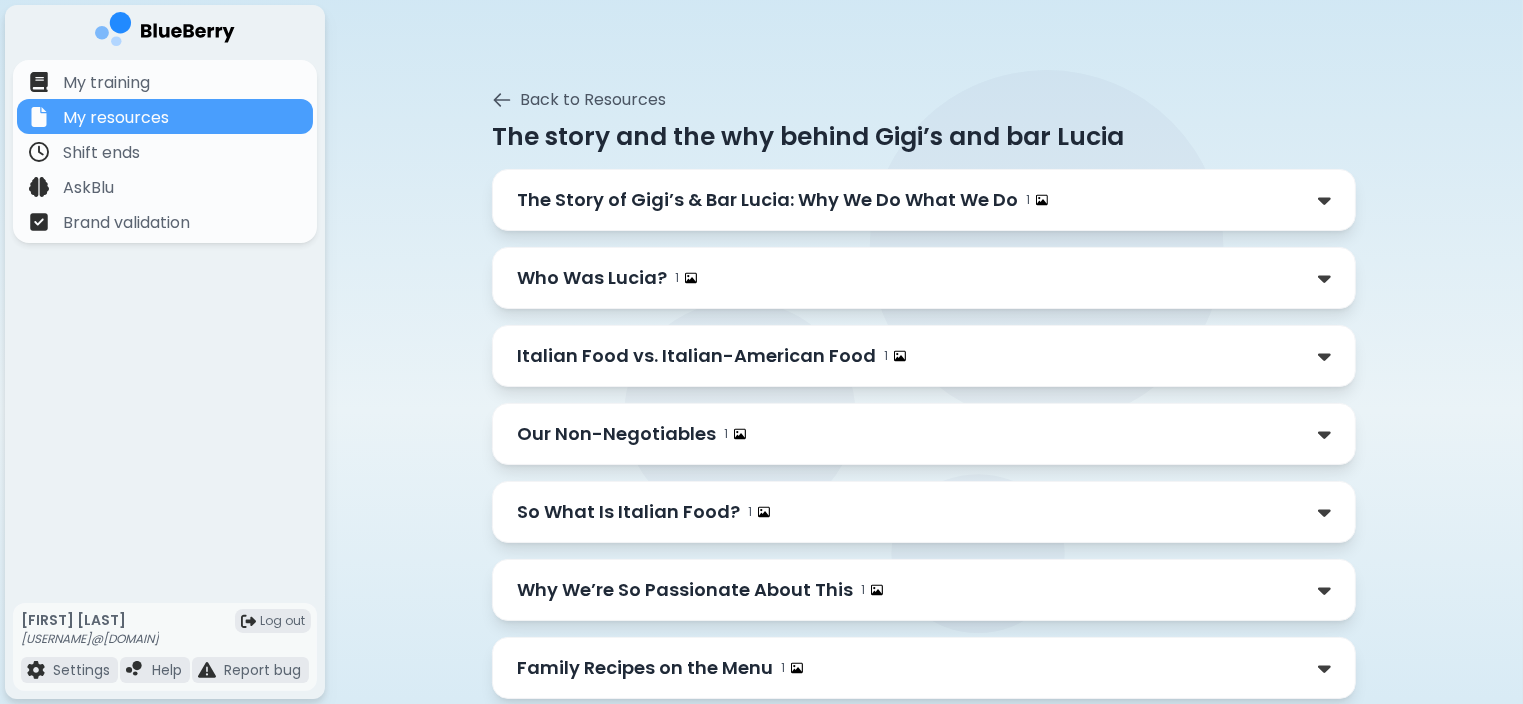 click on "Who Was Lucia?" at bounding box center [592, 278] 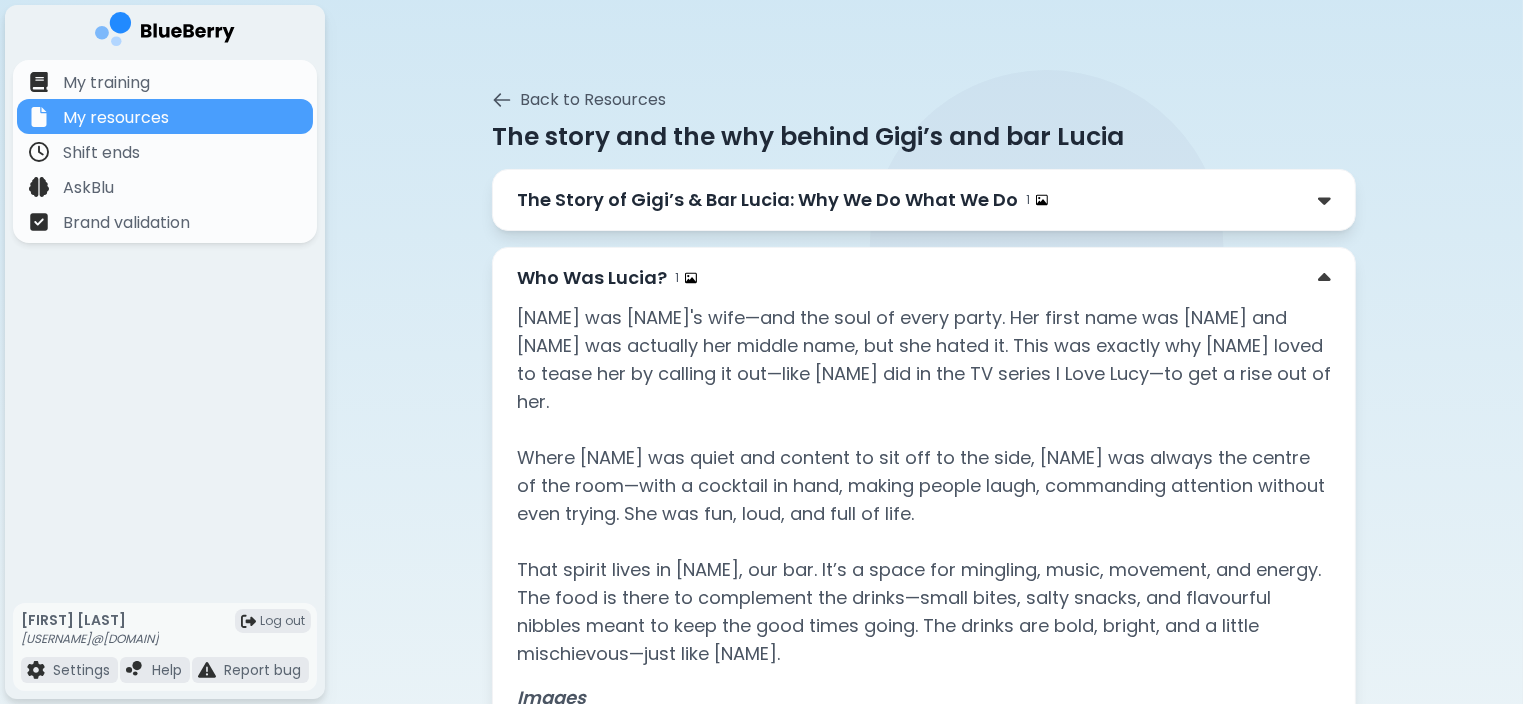 click on "Who Was [NAME]? 1 [NAME] was [NAME]'s wife—and the soul of every party. Her first name was [NAME] and [NAME] was actually her middle name, but she hated it. This was exactly why [NAME] loved to tease her by calling it out—like [NAME] did in the TV series I Love Lucy—to get a rise out of her.
Where [NAME] was quiet and content to sit off to the side, [NAME] was always the centre of the room—with a cocktail in hand, making people laugh, commanding attention without even trying. She was fun, loud, and full of life.
That spirit lives in [NAME], our bar. It’s a space for mingling, music, movement, and energy.
The food is there to complement the drinks—small bites, salty snacks, and flavourful nibbles meant to keep the good times going. The drinks are bold, bright, and a little mischievous—just like [NAME]. Images" at bounding box center [924, 605] 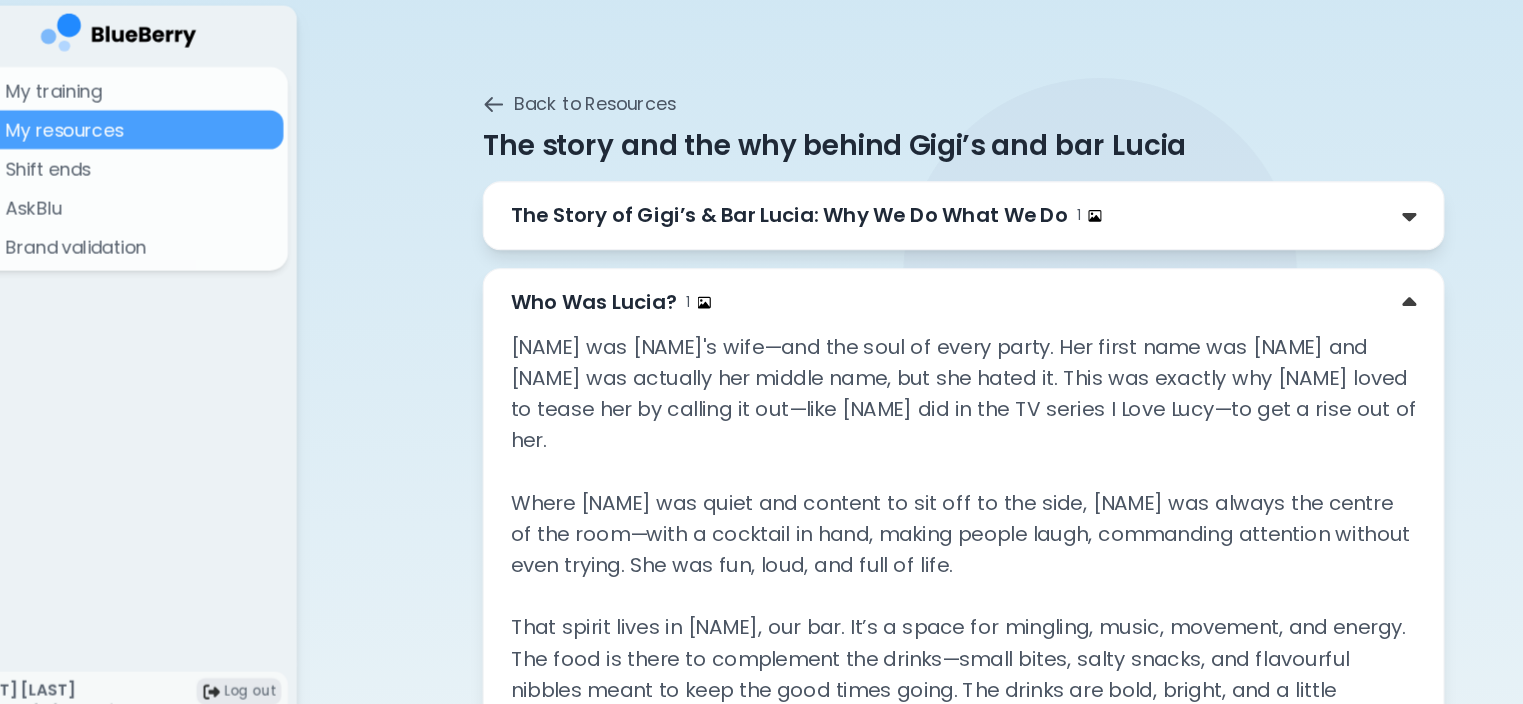 scroll, scrollTop: 0, scrollLeft: 0, axis: both 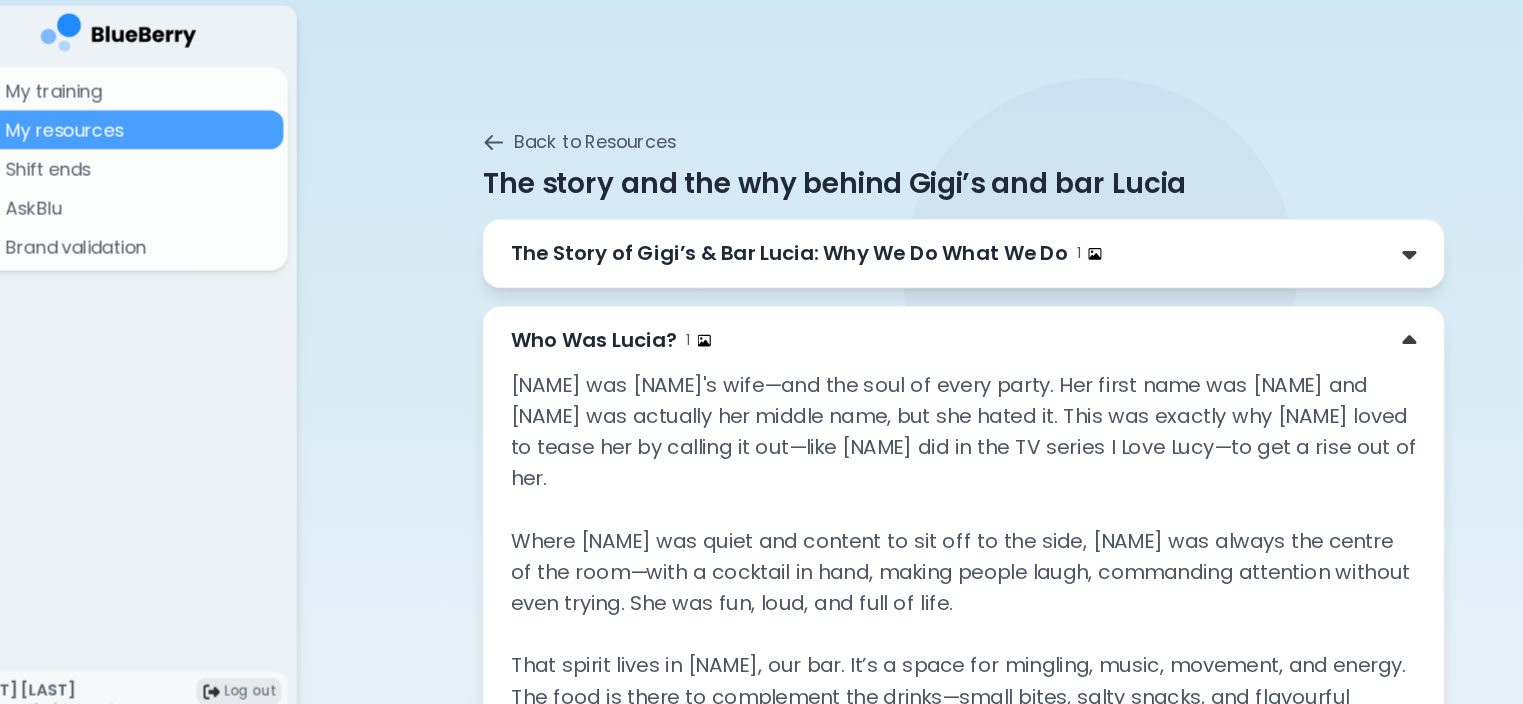 click on "Who Was Lucia?" at bounding box center [592, 306] 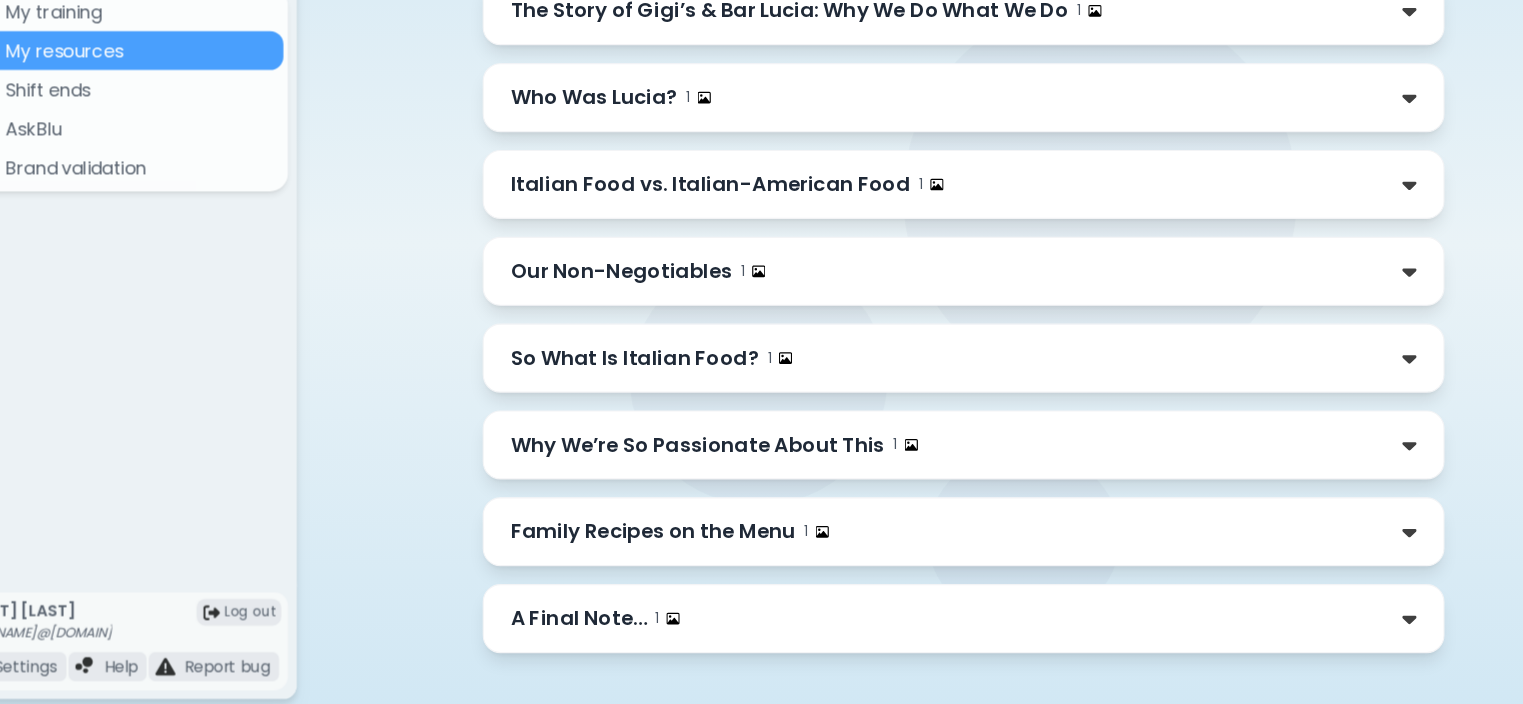 scroll, scrollTop: 146, scrollLeft: 0, axis: vertical 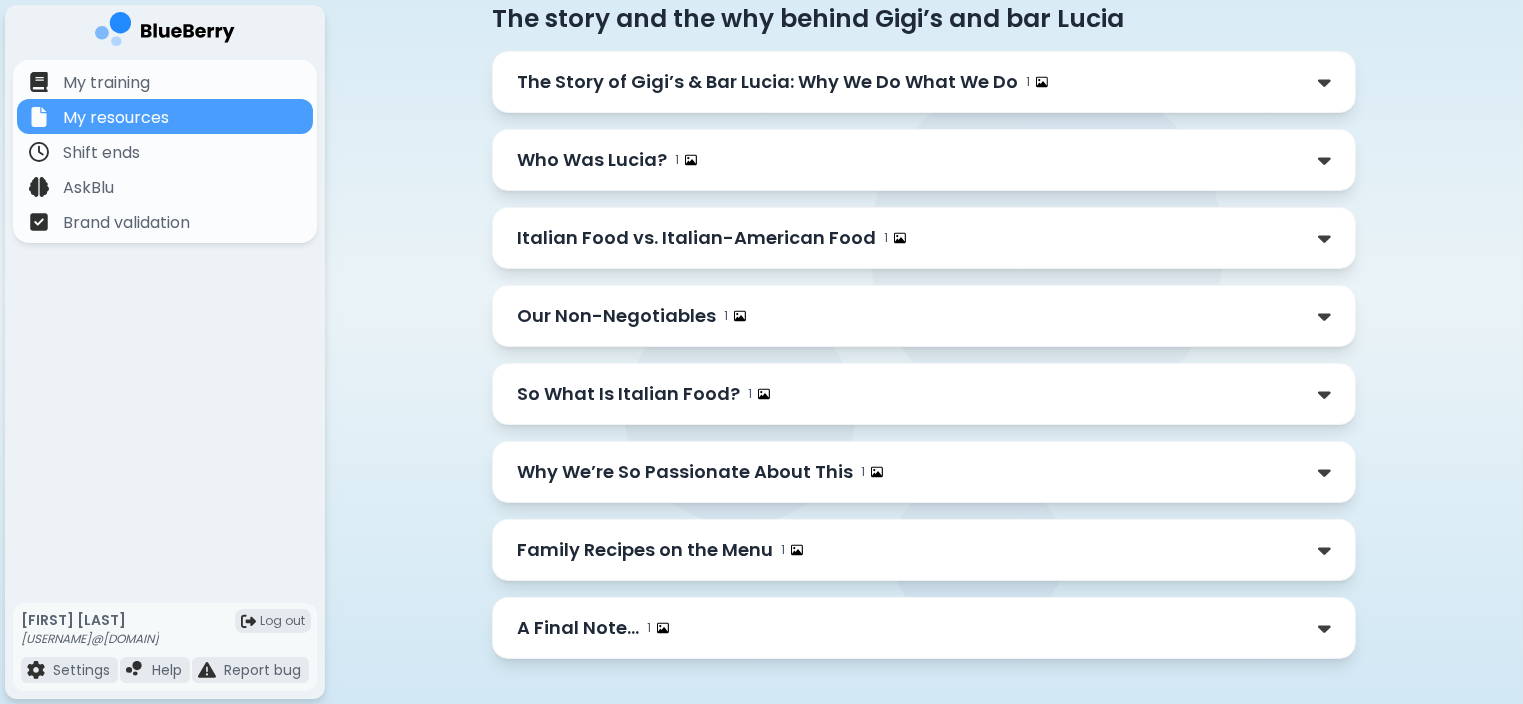 click on "Italian Food vs. Italian-American Food" at bounding box center [696, 238] 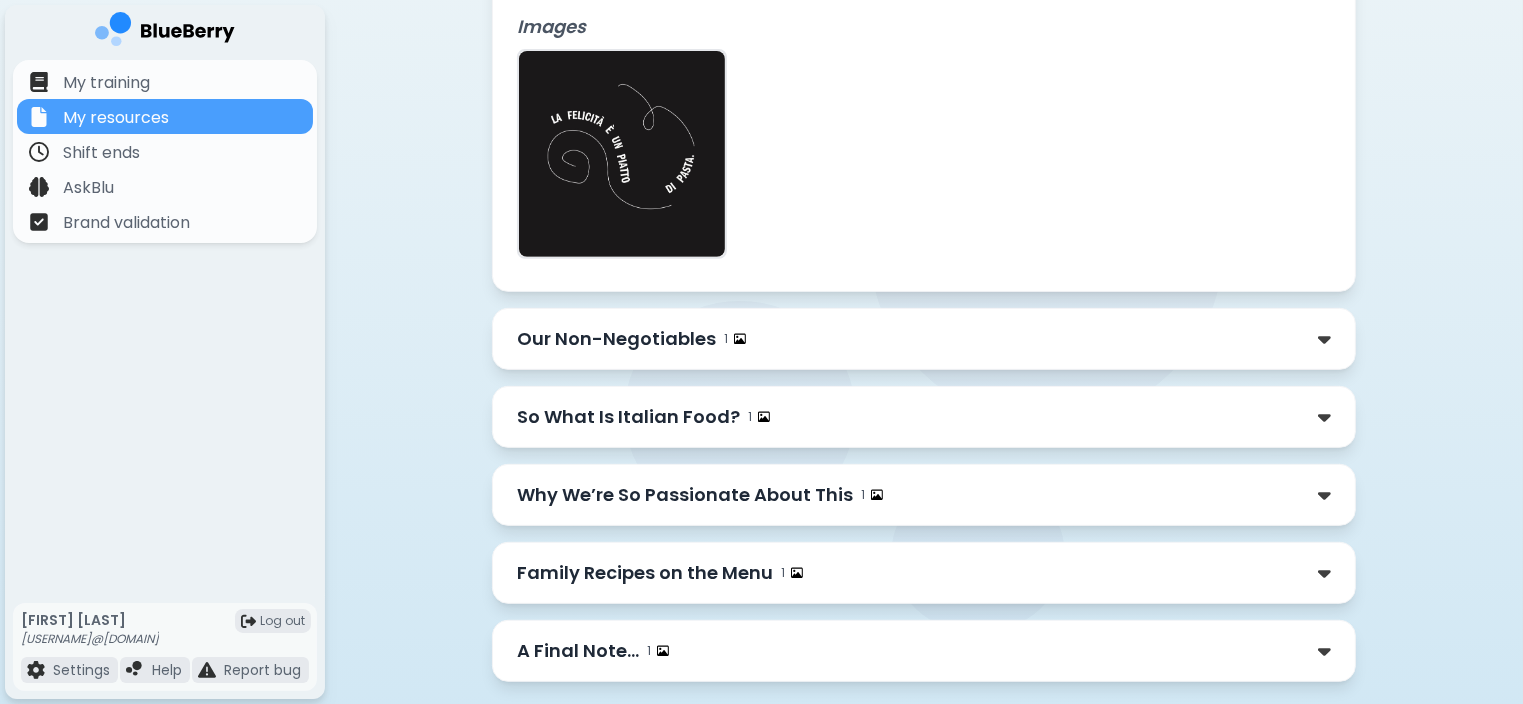 scroll, scrollTop: 824, scrollLeft: 0, axis: vertical 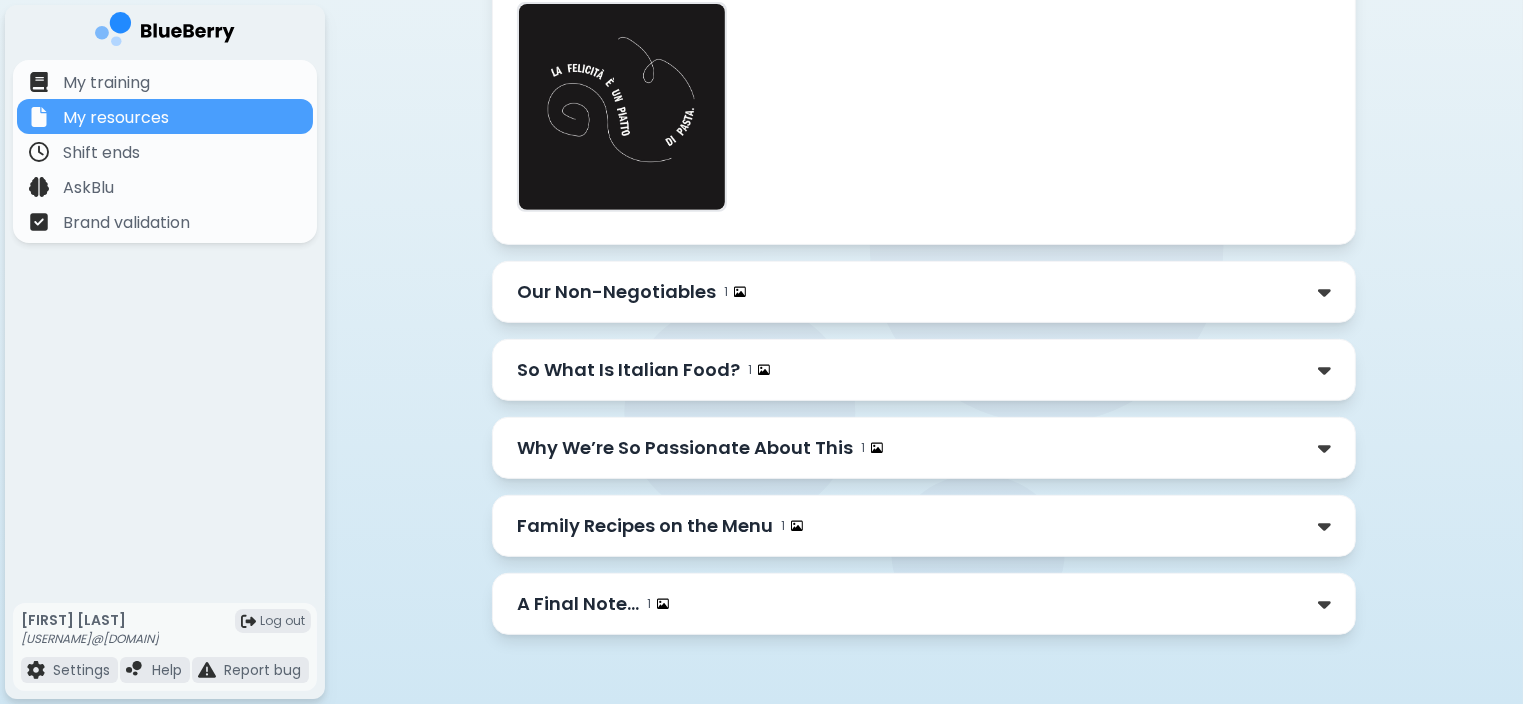 click on "A Final Note… 1" at bounding box center [924, 604] 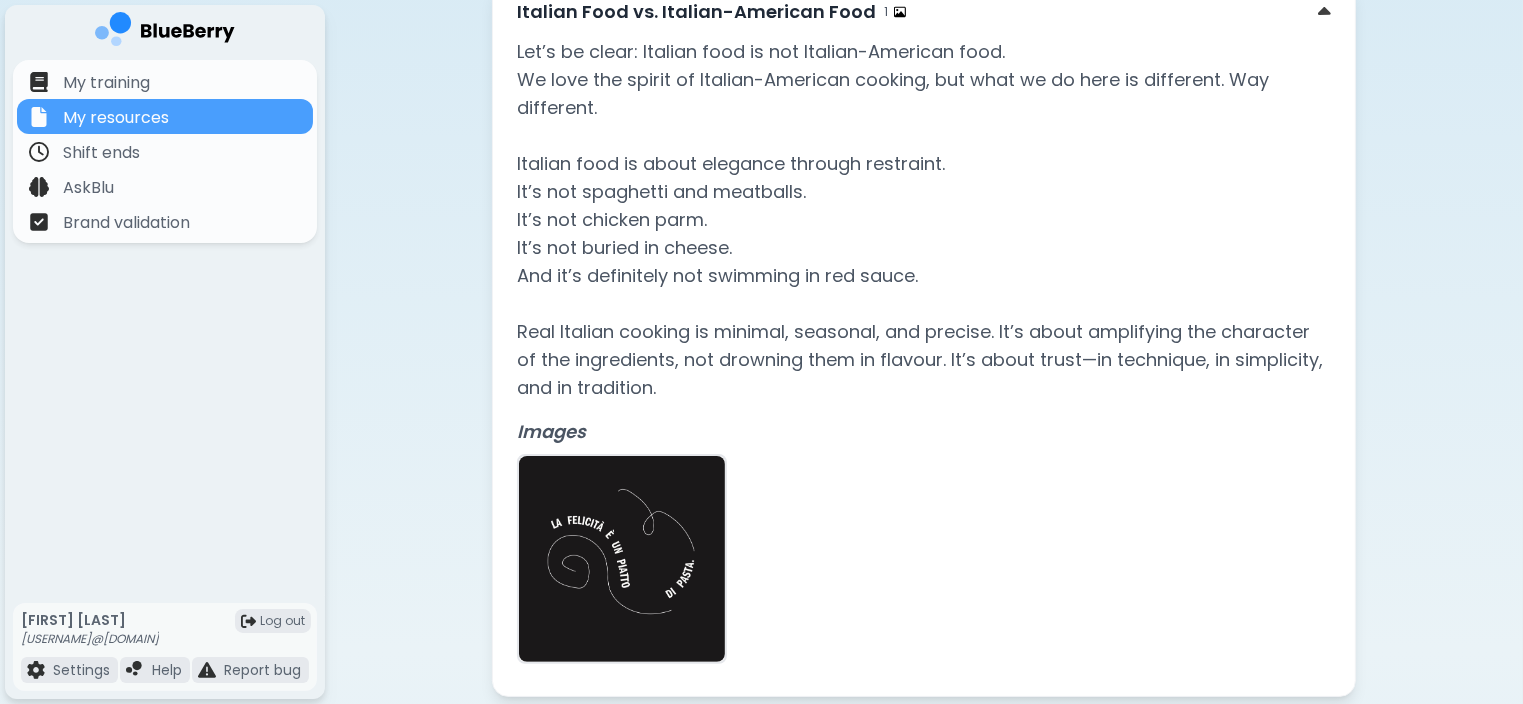 scroll, scrollTop: 0, scrollLeft: 0, axis: both 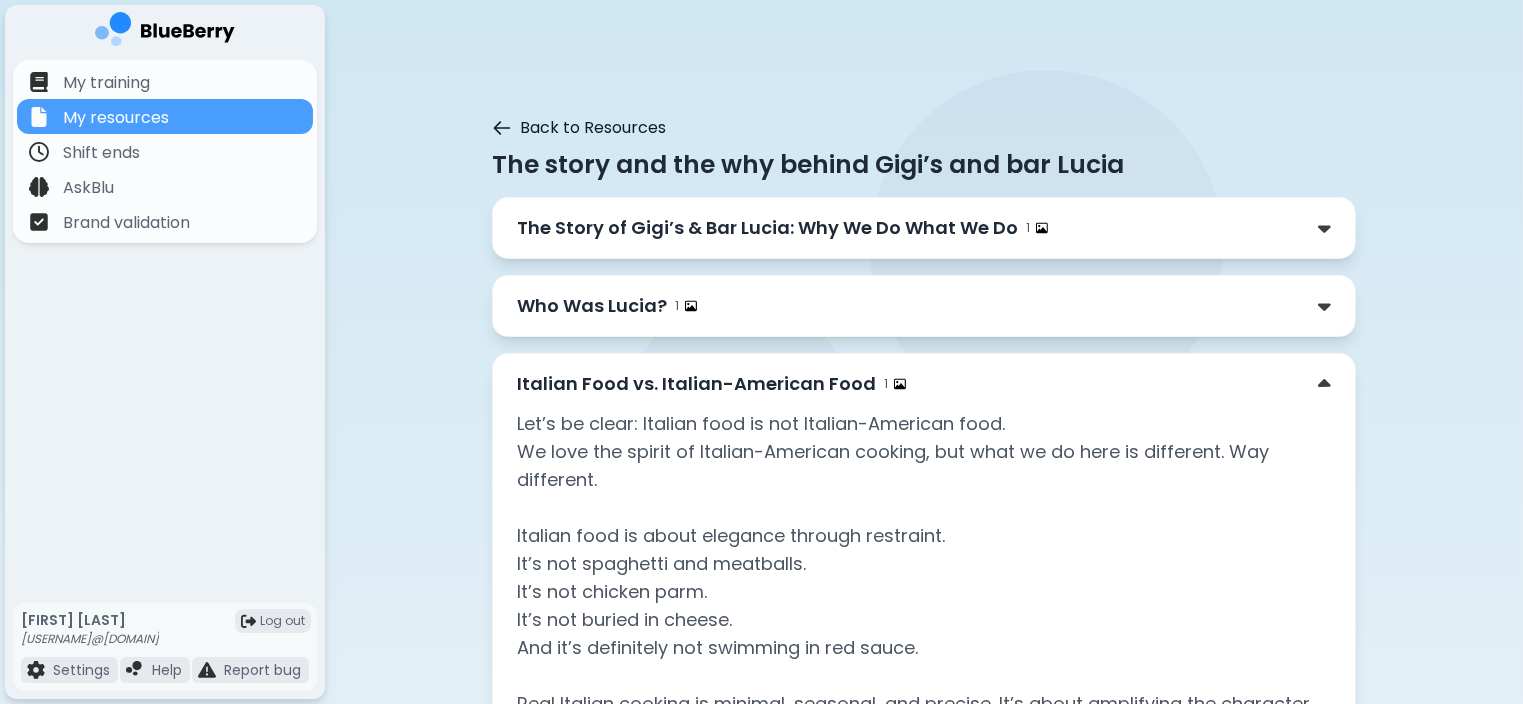 click 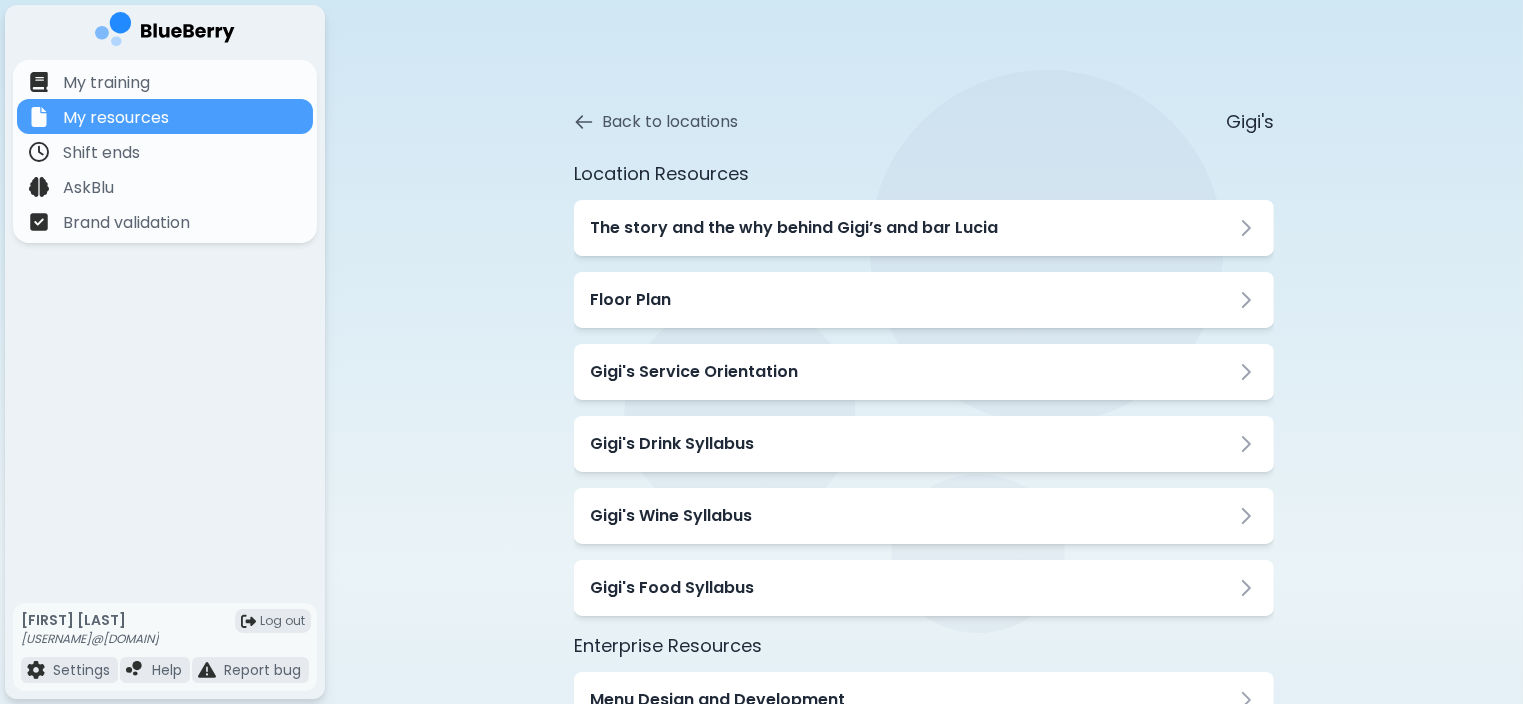scroll, scrollTop: 135, scrollLeft: 0, axis: vertical 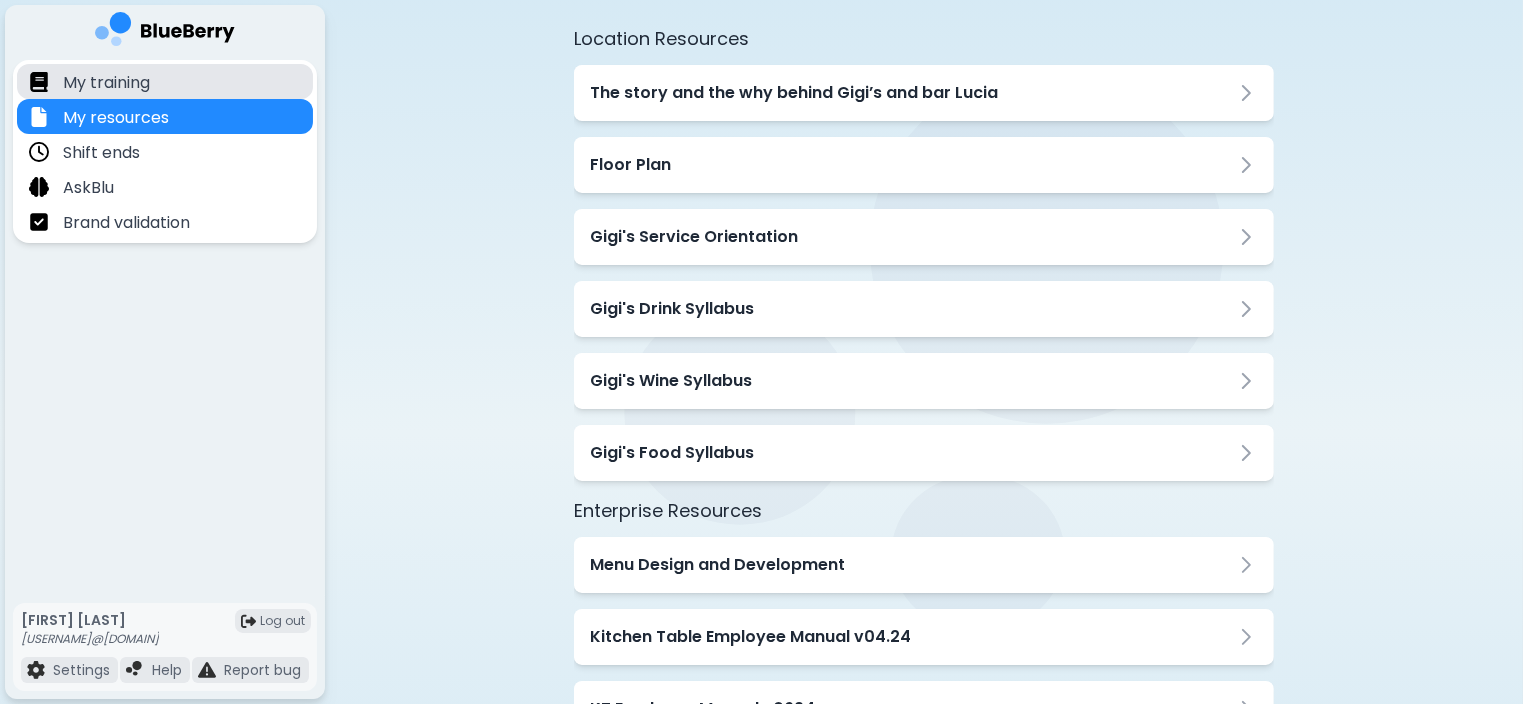 click on "My training" at bounding box center (106, 83) 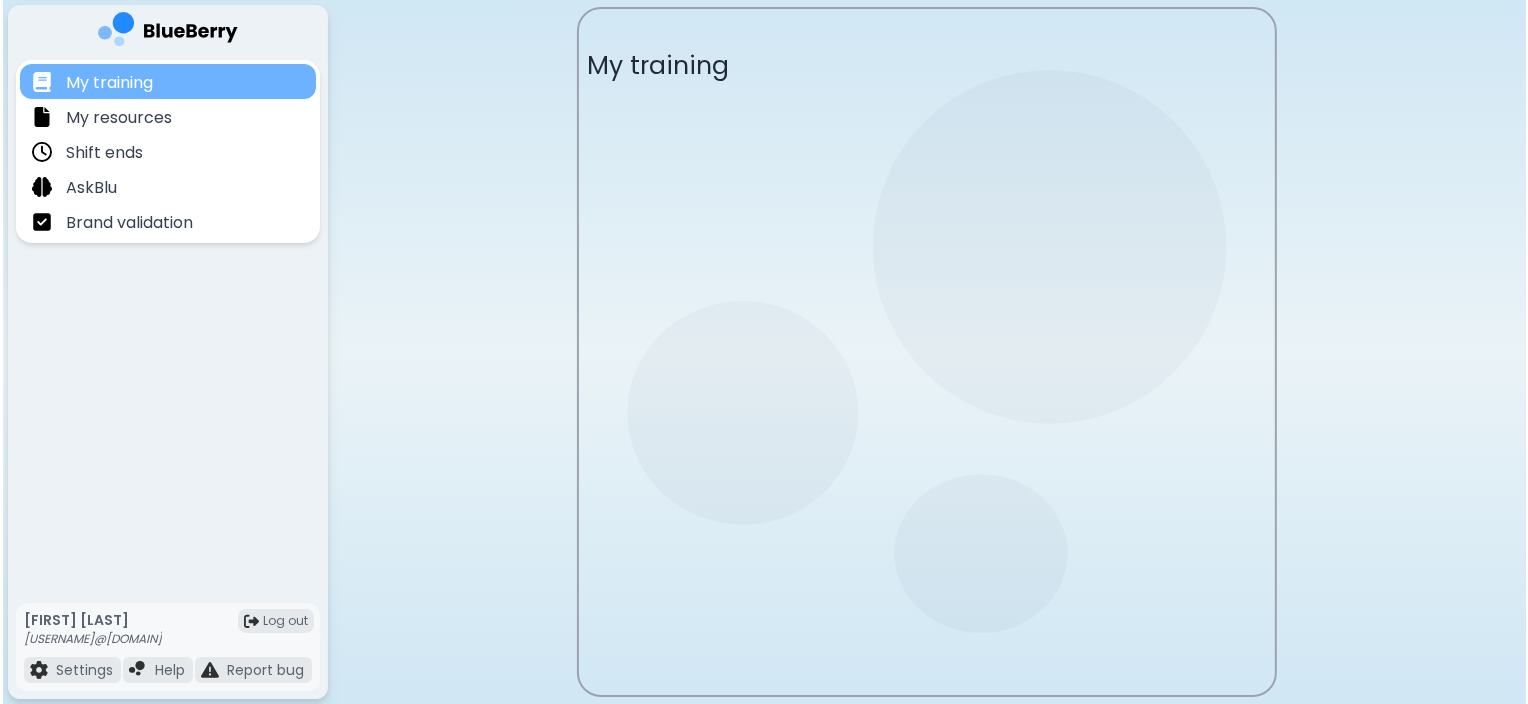 scroll, scrollTop: 0, scrollLeft: 0, axis: both 